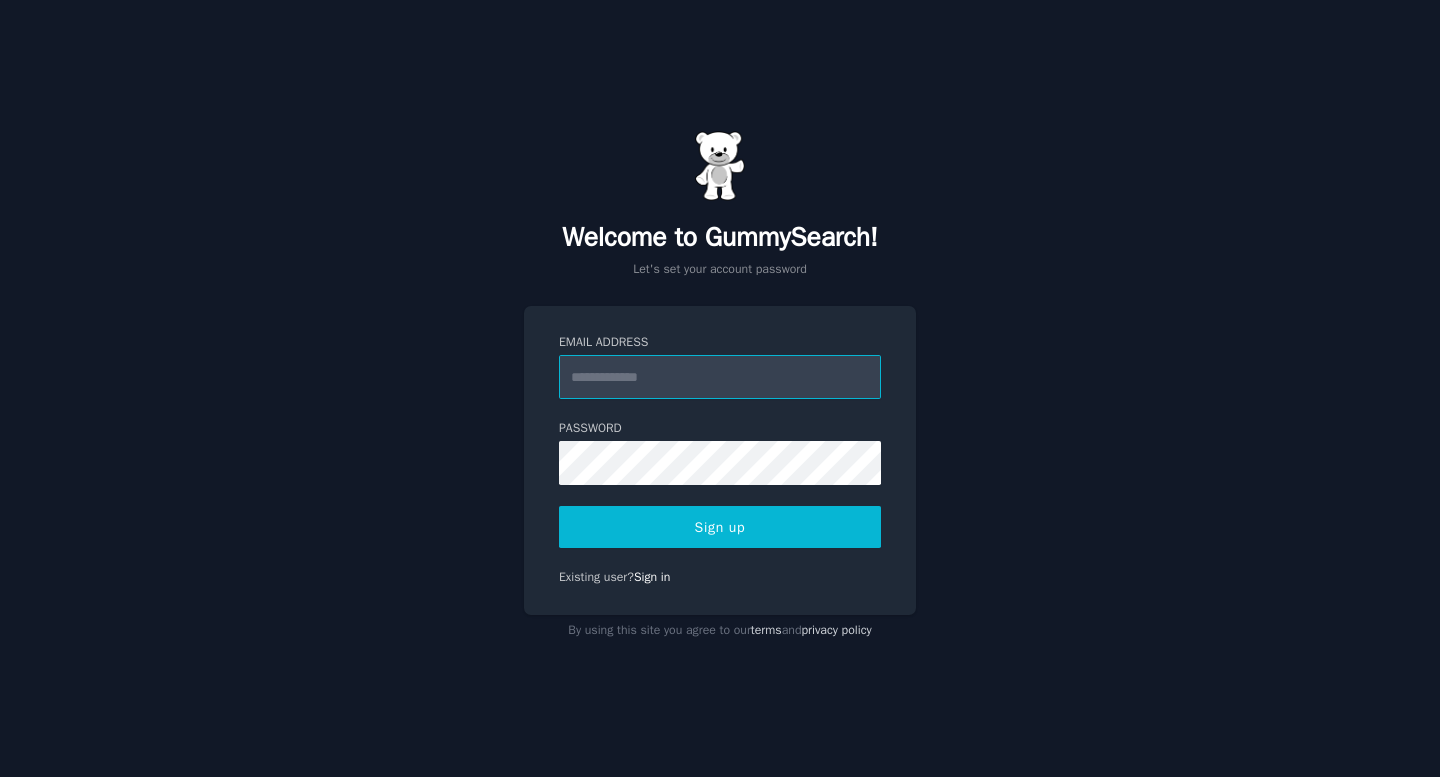 scroll, scrollTop: 0, scrollLeft: 0, axis: both 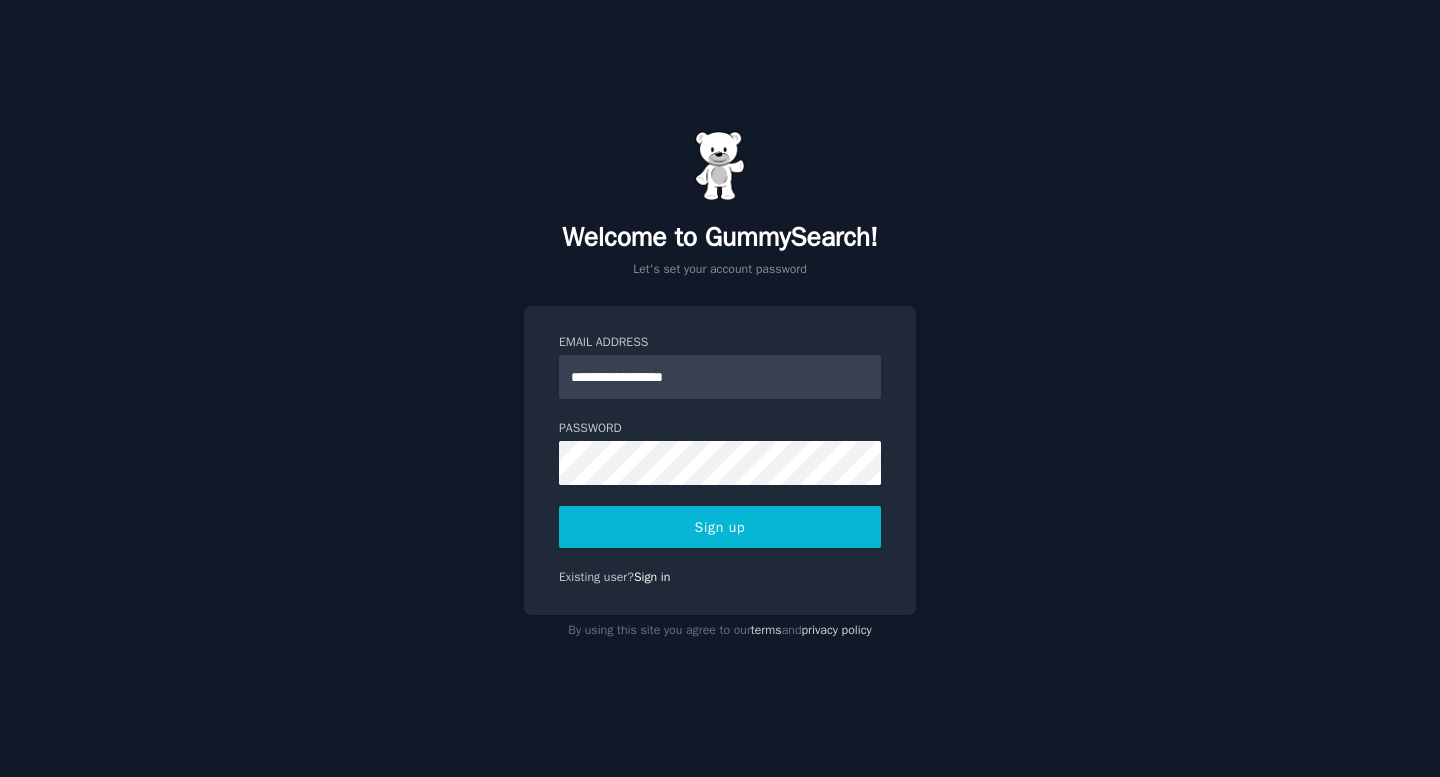 click on "**********" at bounding box center [720, 388] 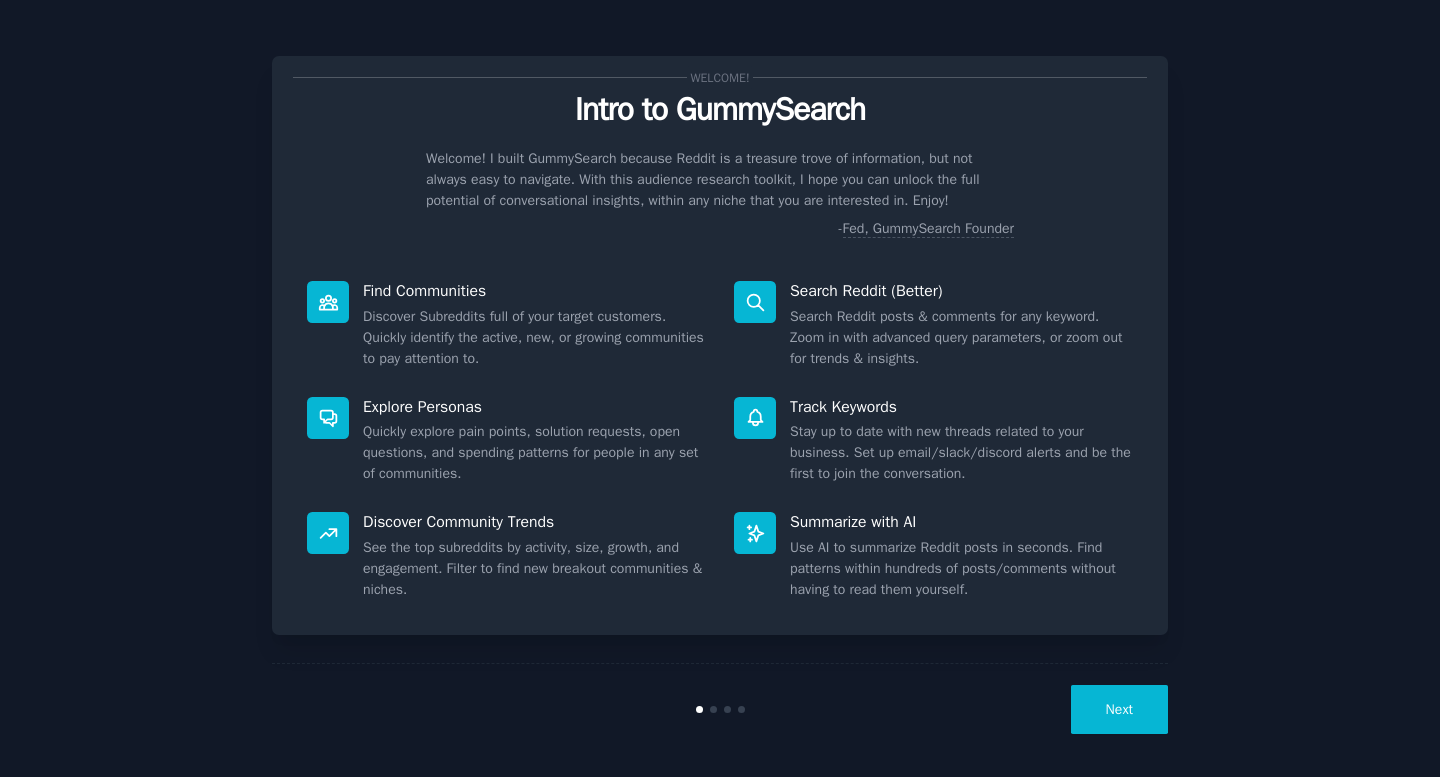 scroll, scrollTop: 0, scrollLeft: 0, axis: both 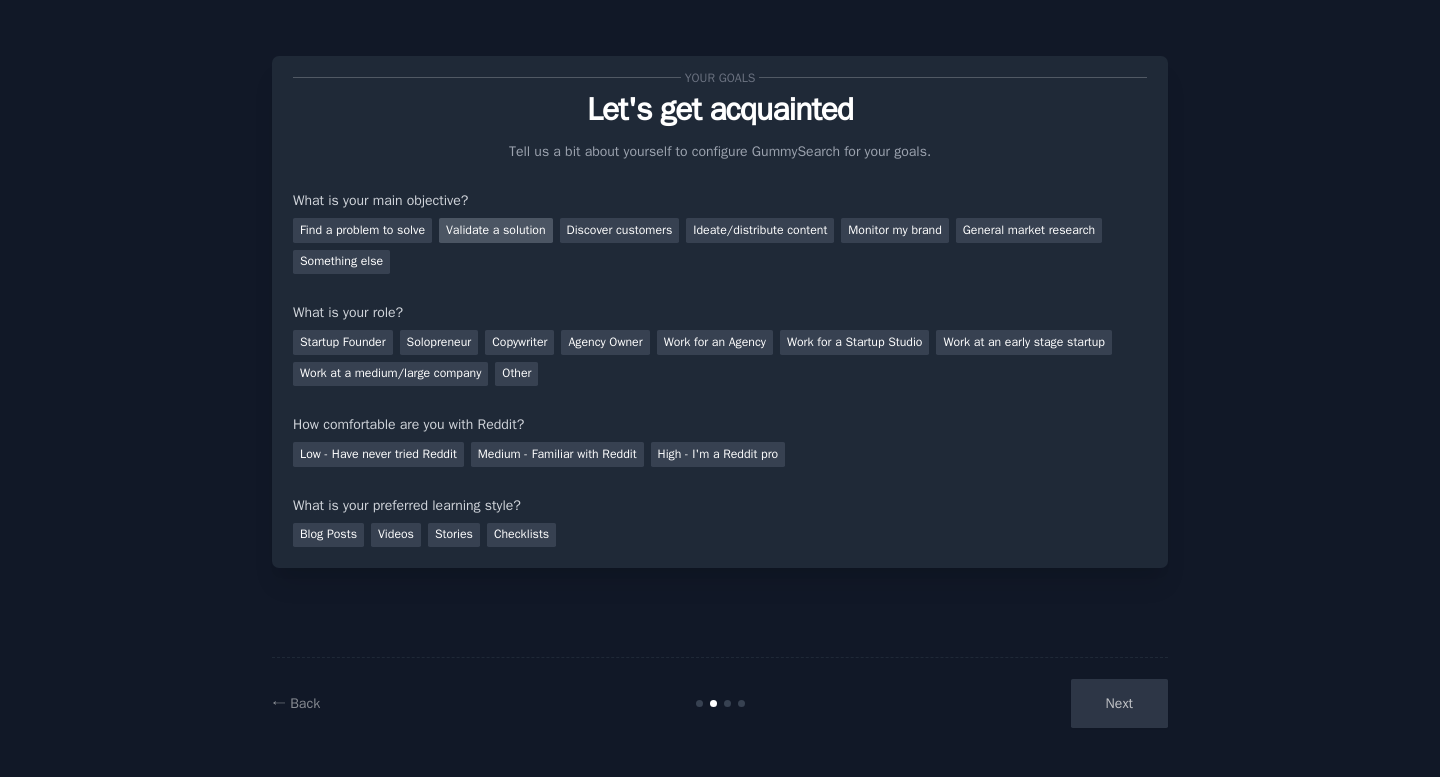click on "Validate a solution" at bounding box center (496, 230) 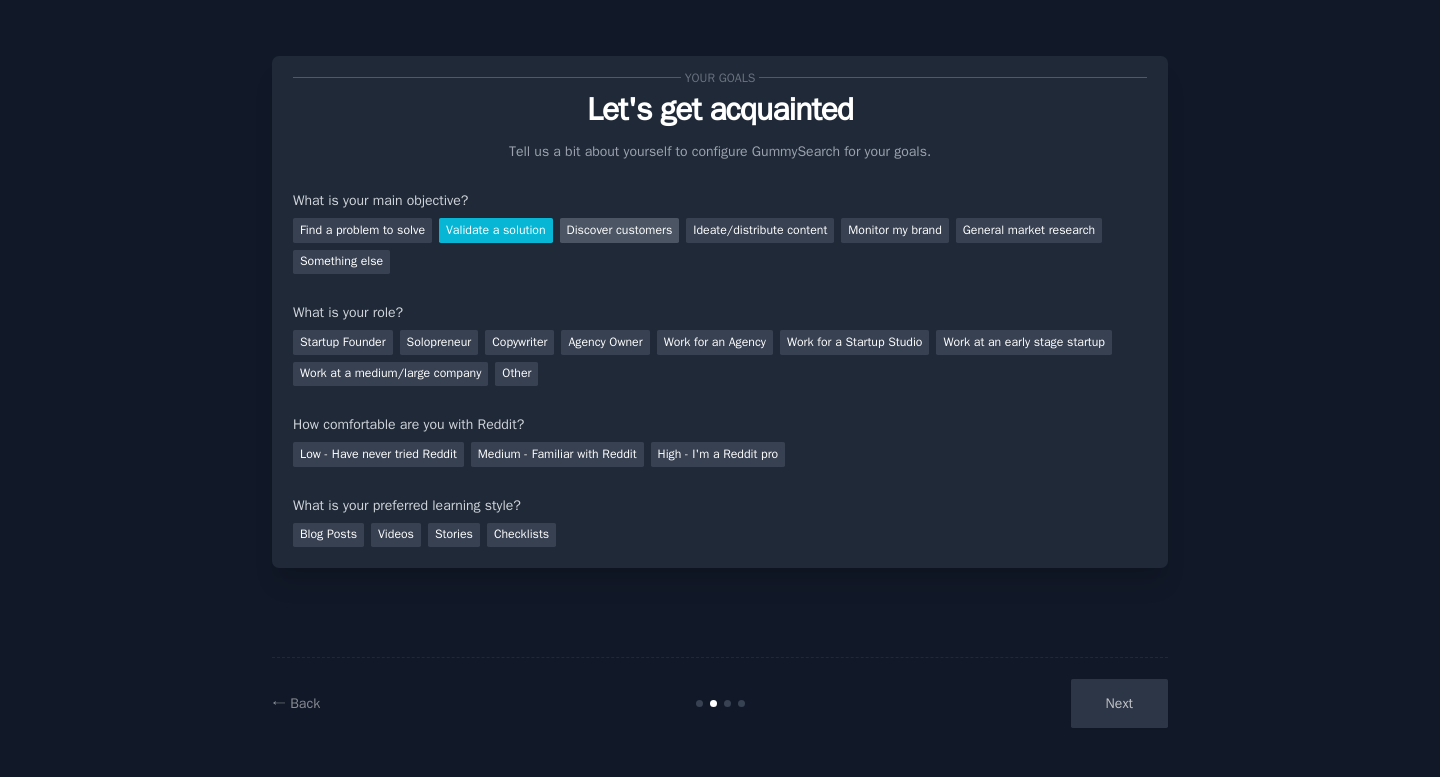 click on "Discover customers" at bounding box center (620, 230) 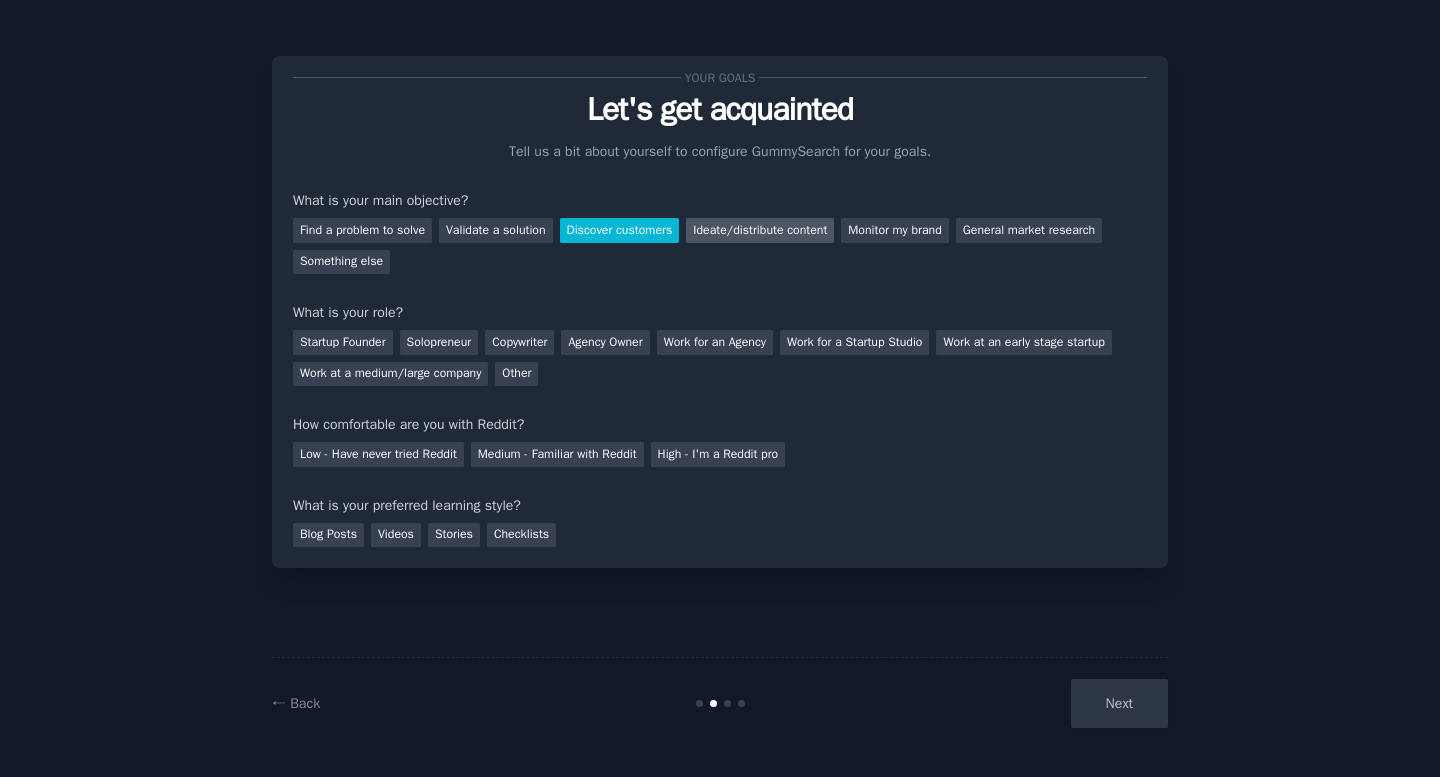 click on "Ideate/distribute content" at bounding box center (760, 230) 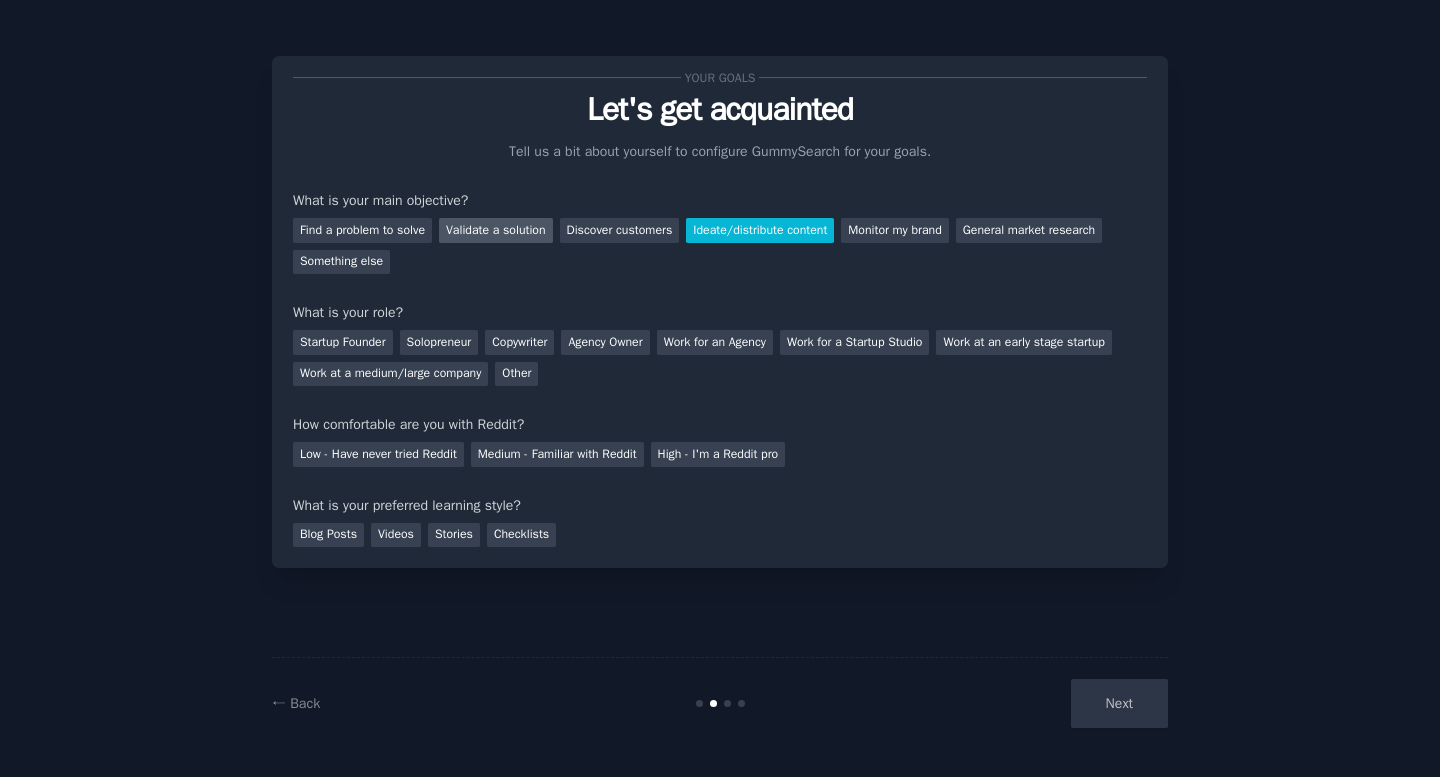 click on "Validate a solution" at bounding box center [496, 230] 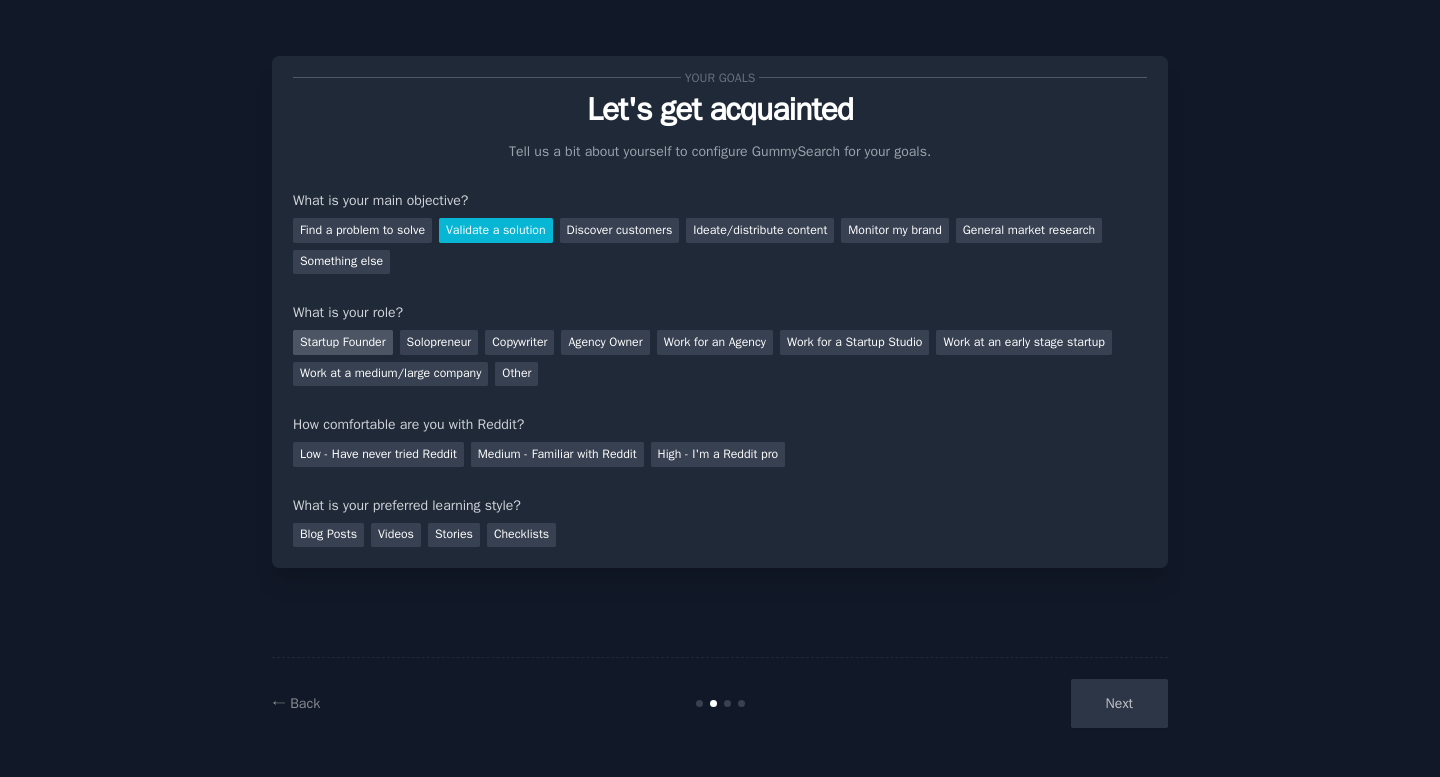 click on "Startup Founder" at bounding box center [343, 342] 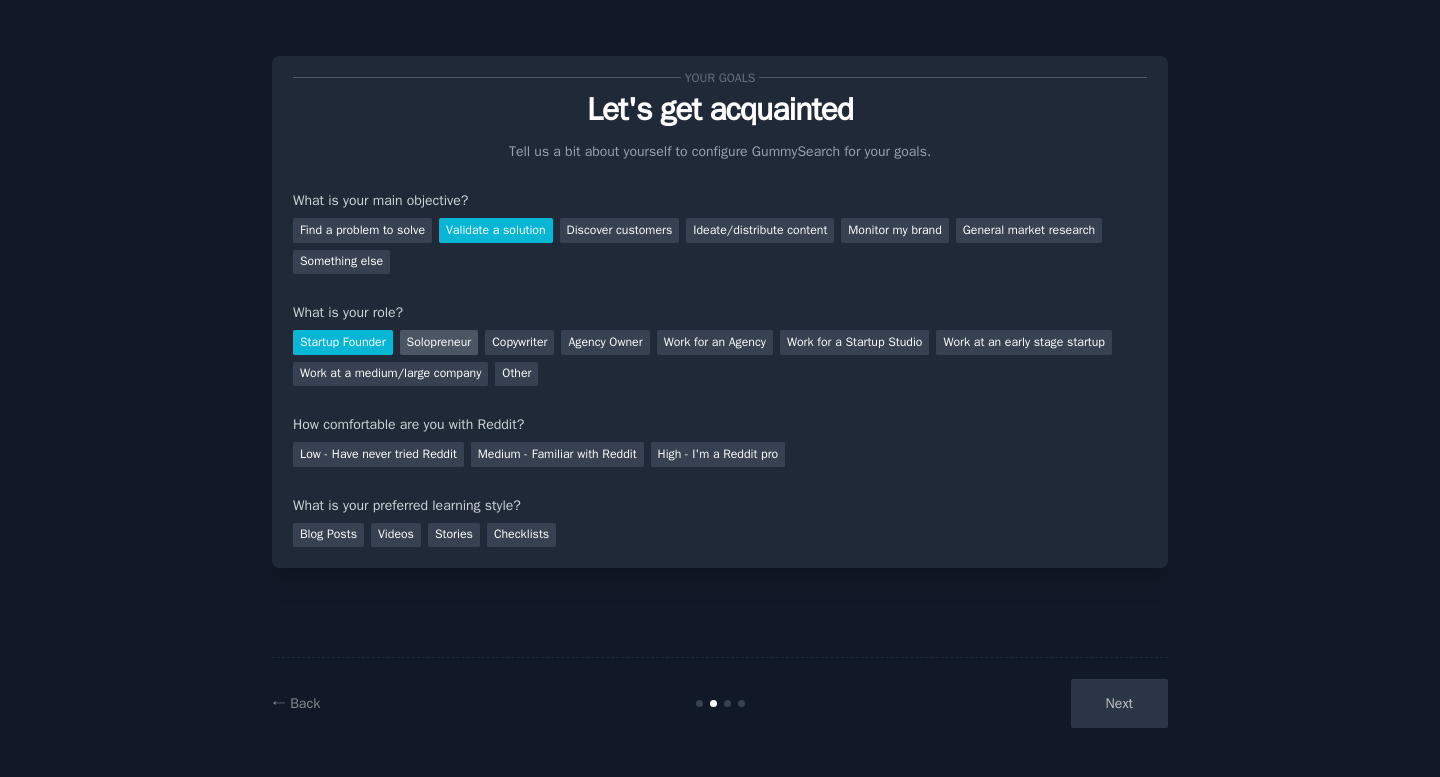 click on "Solopreneur" at bounding box center [439, 342] 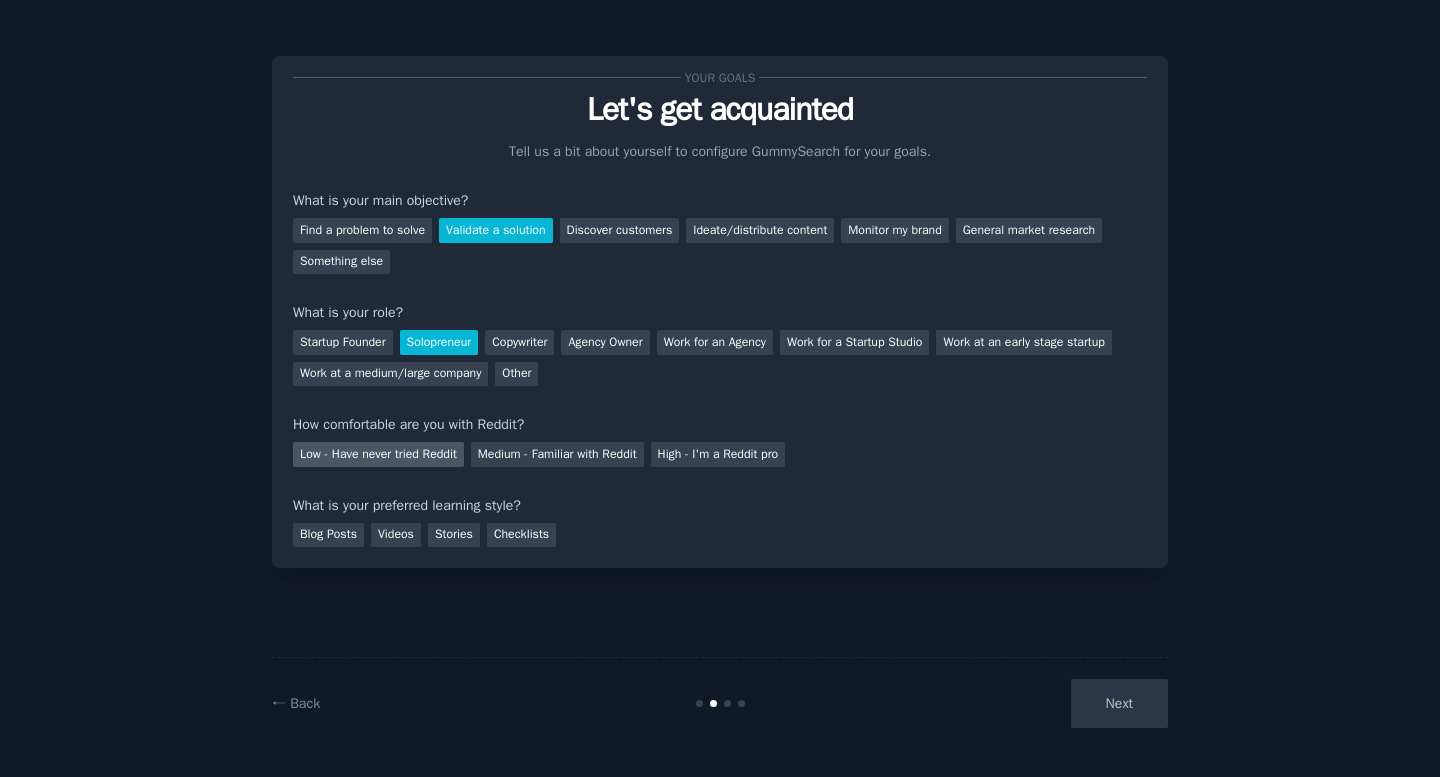 click on "Low - Have never tried Reddit" at bounding box center (378, 454) 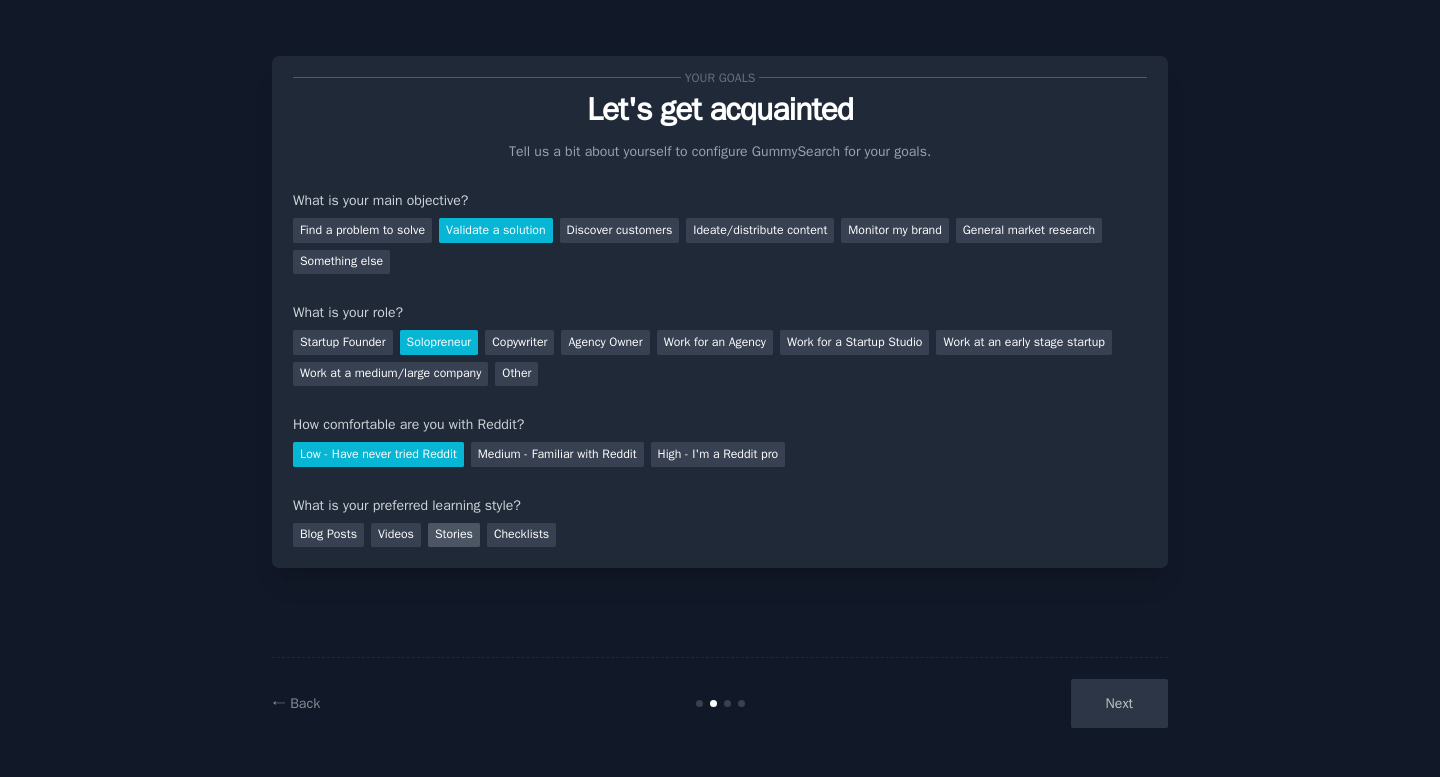 click on "Stories" at bounding box center [454, 535] 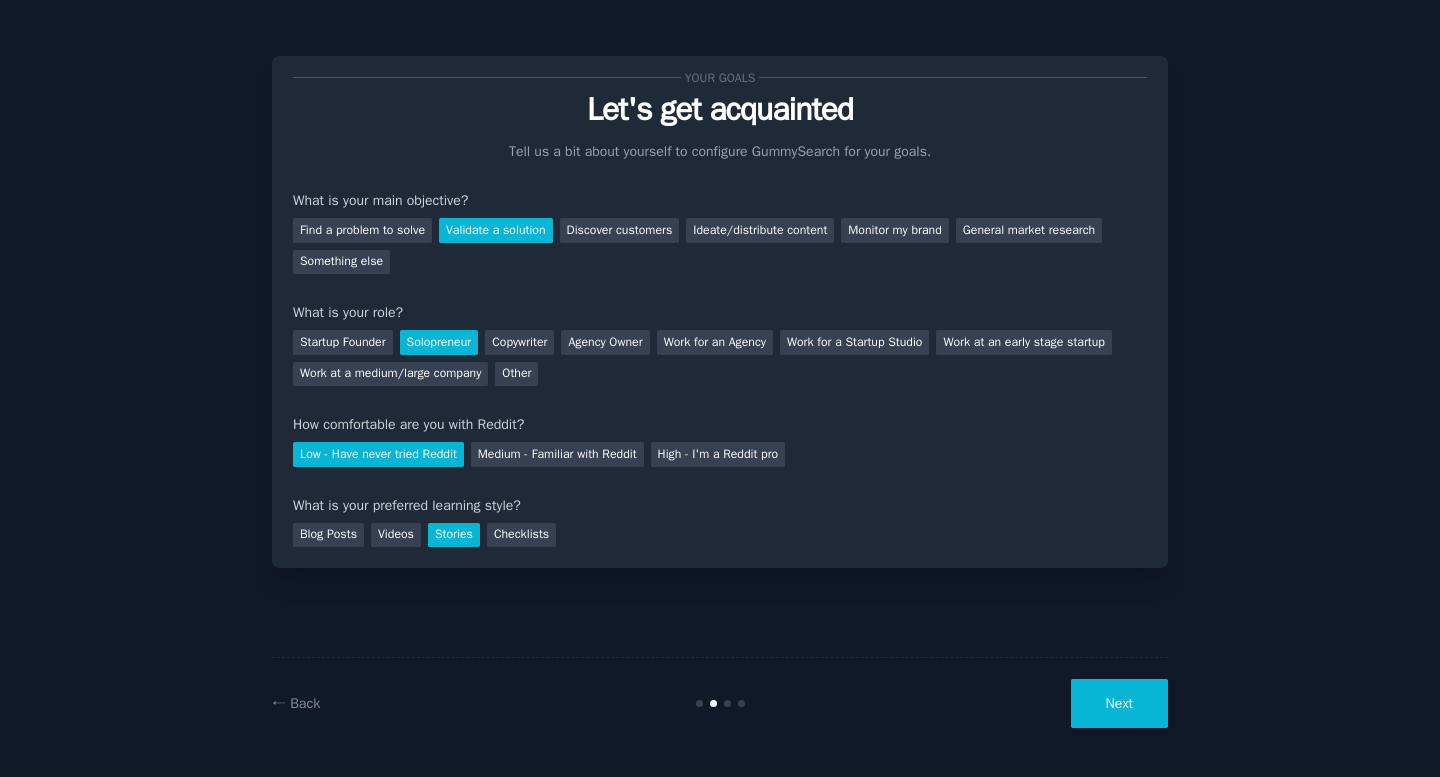 click on "Next" at bounding box center [1119, 703] 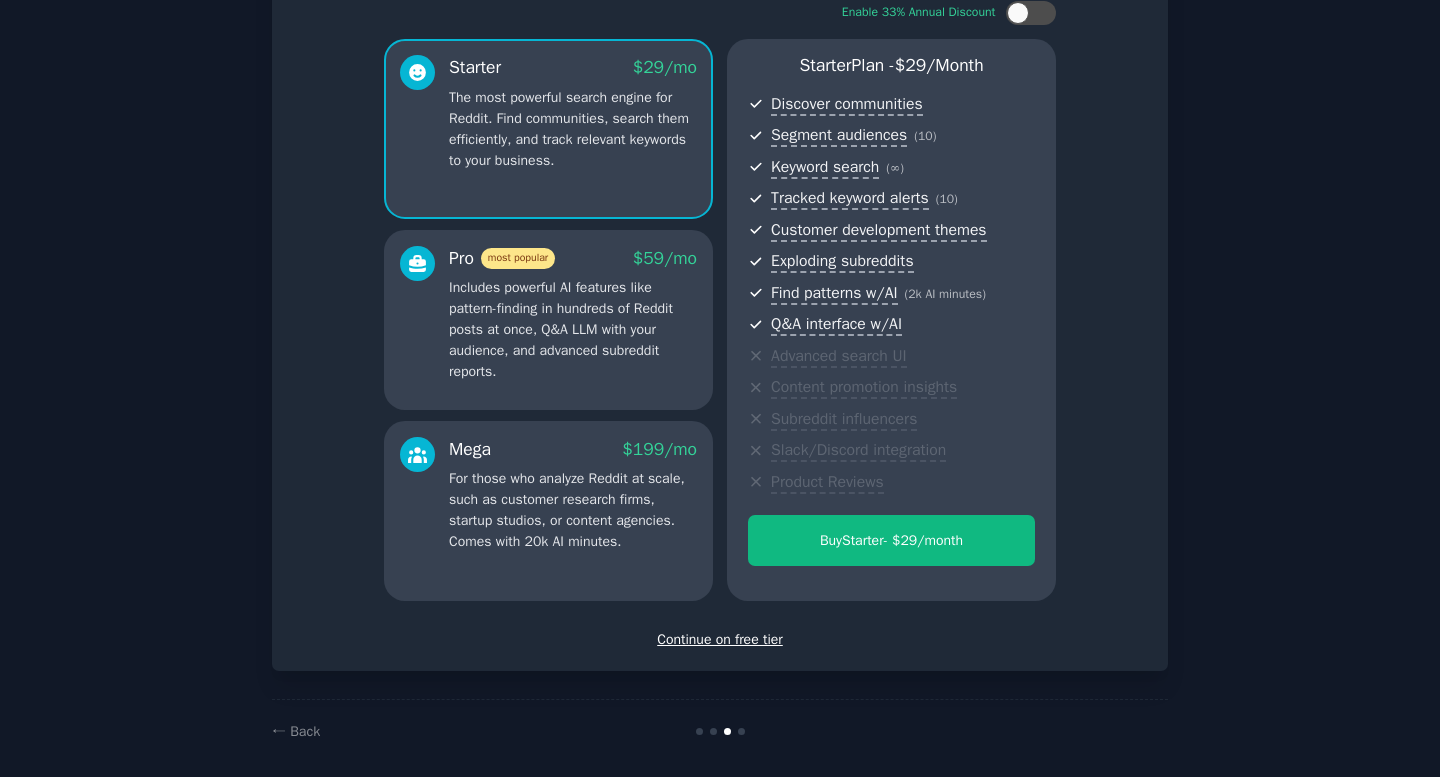 scroll, scrollTop: 122, scrollLeft: 0, axis: vertical 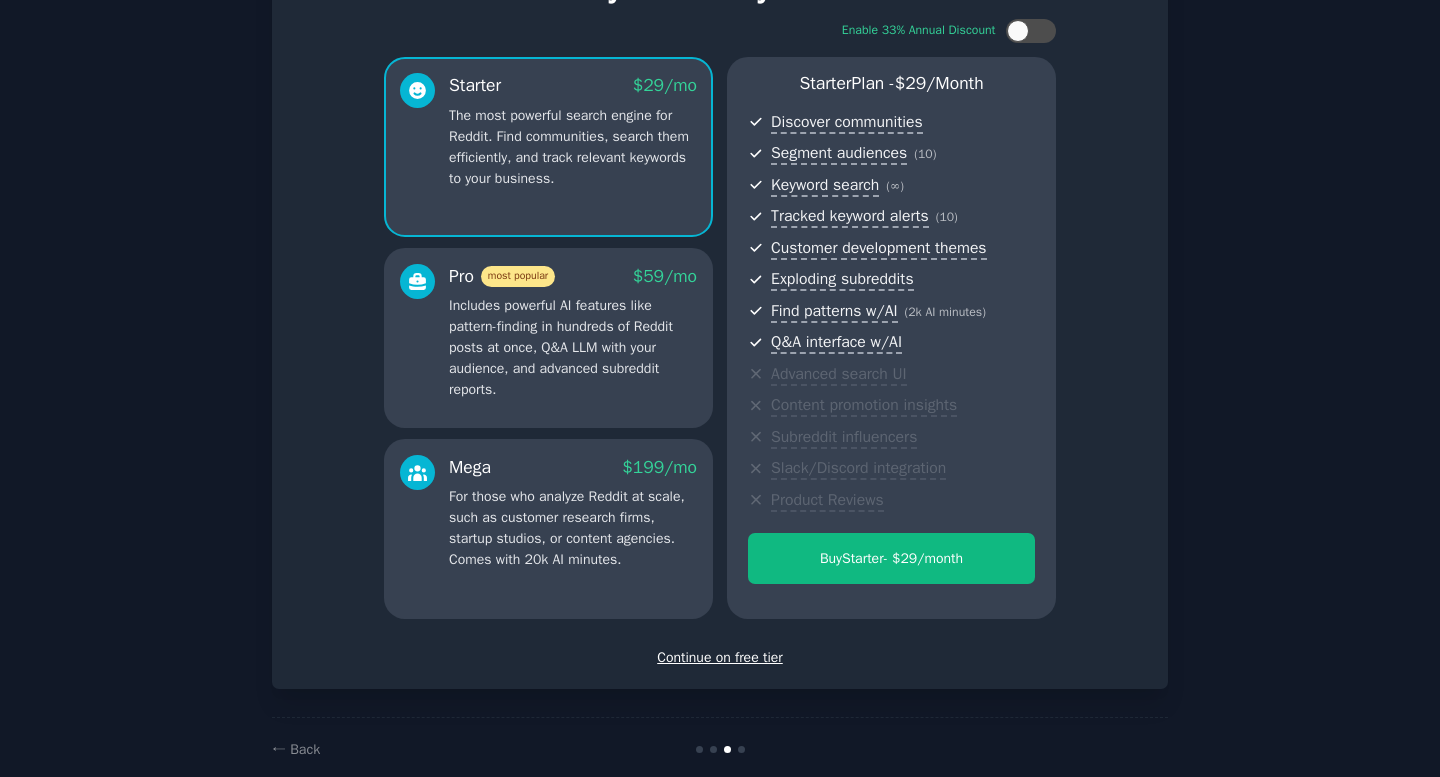 click on "Continue on free tier" at bounding box center [720, 657] 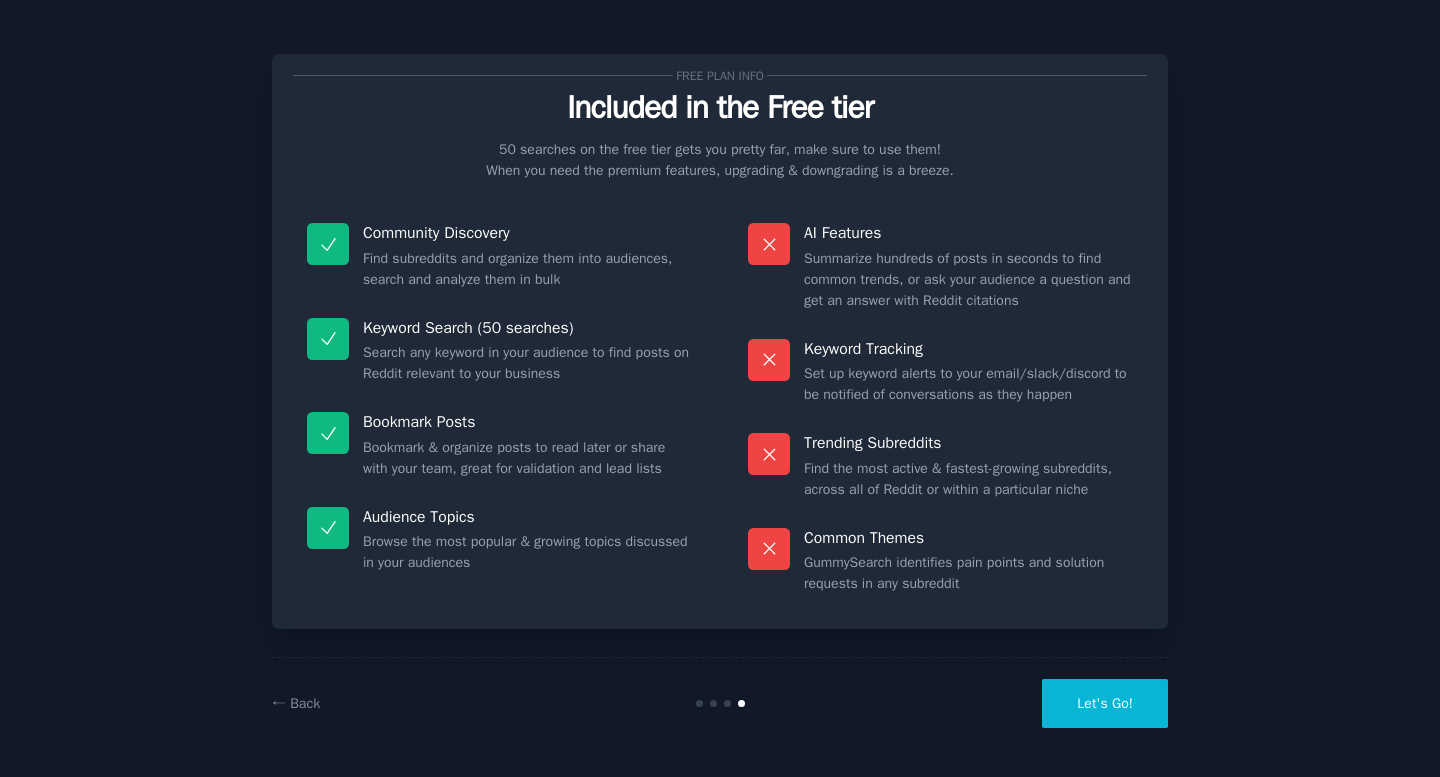 click on "Let's Go!" at bounding box center [1105, 703] 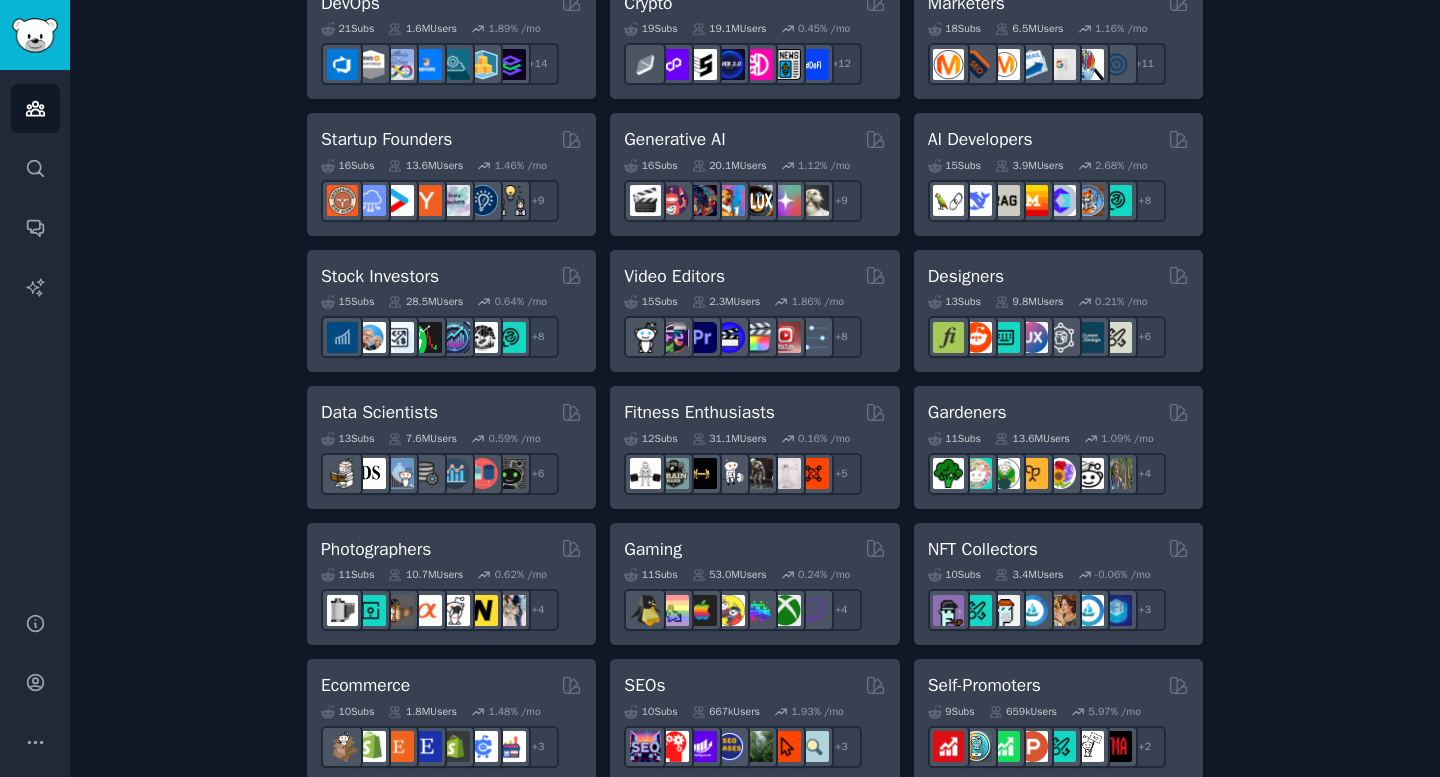 scroll, scrollTop: 549, scrollLeft: 0, axis: vertical 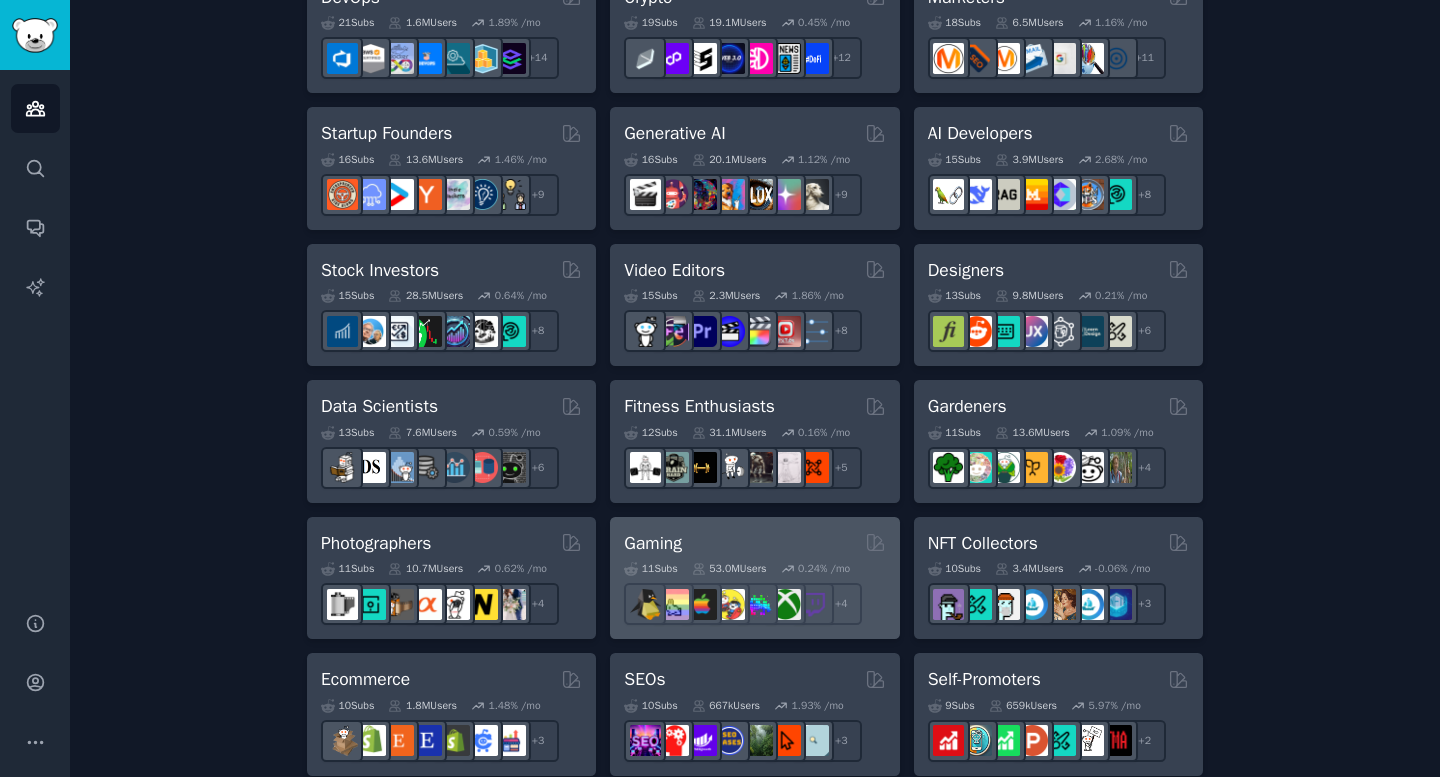 click on "Gaming" at bounding box center (754, 543) 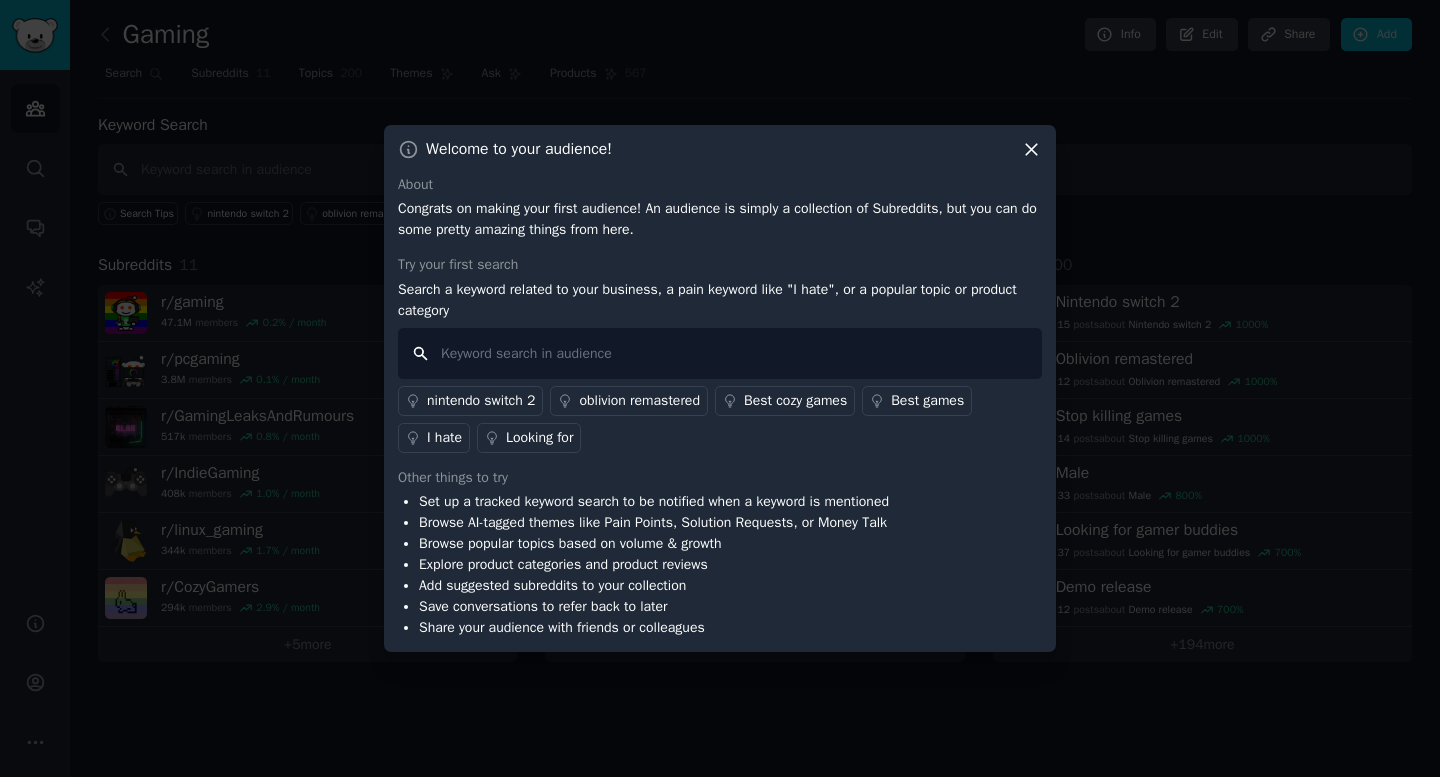click at bounding box center (720, 353) 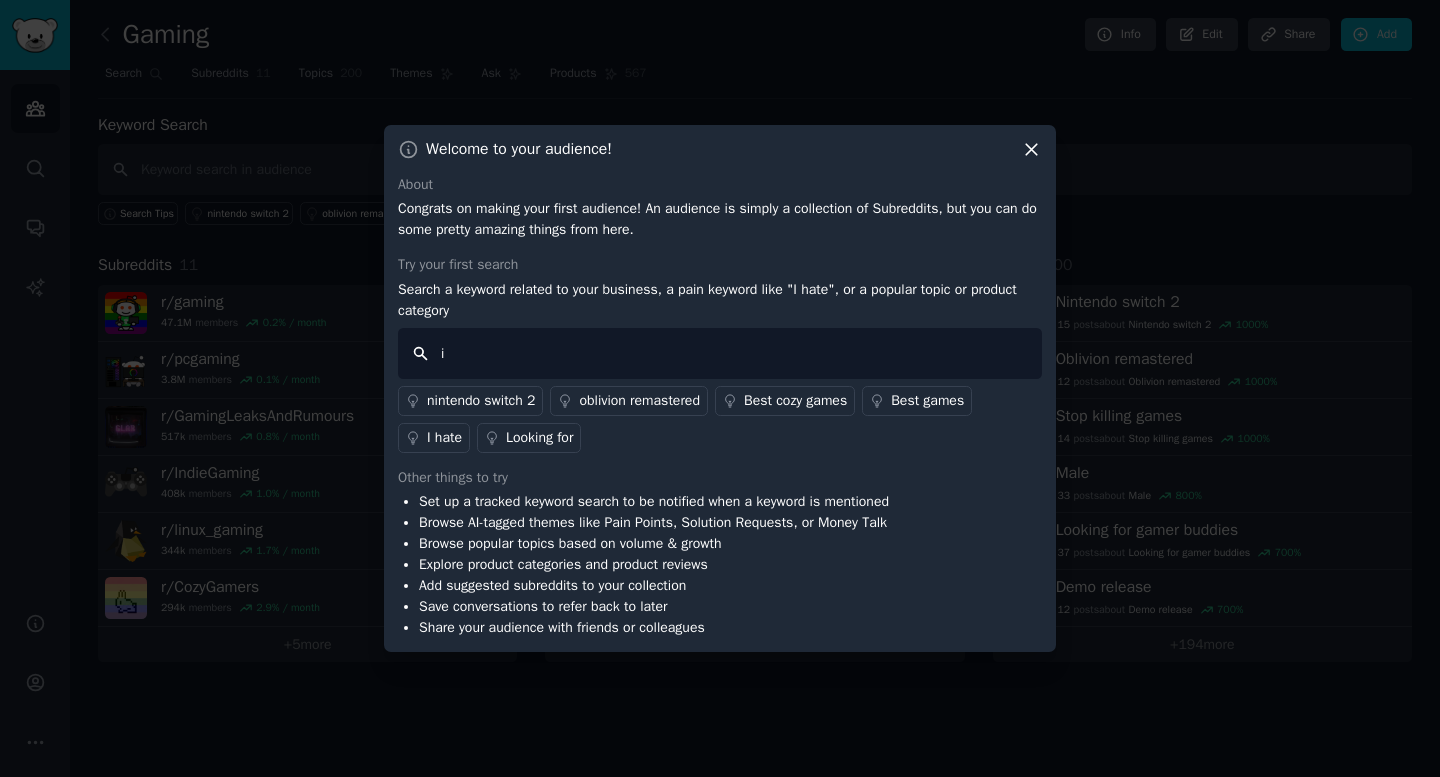 type on "i" 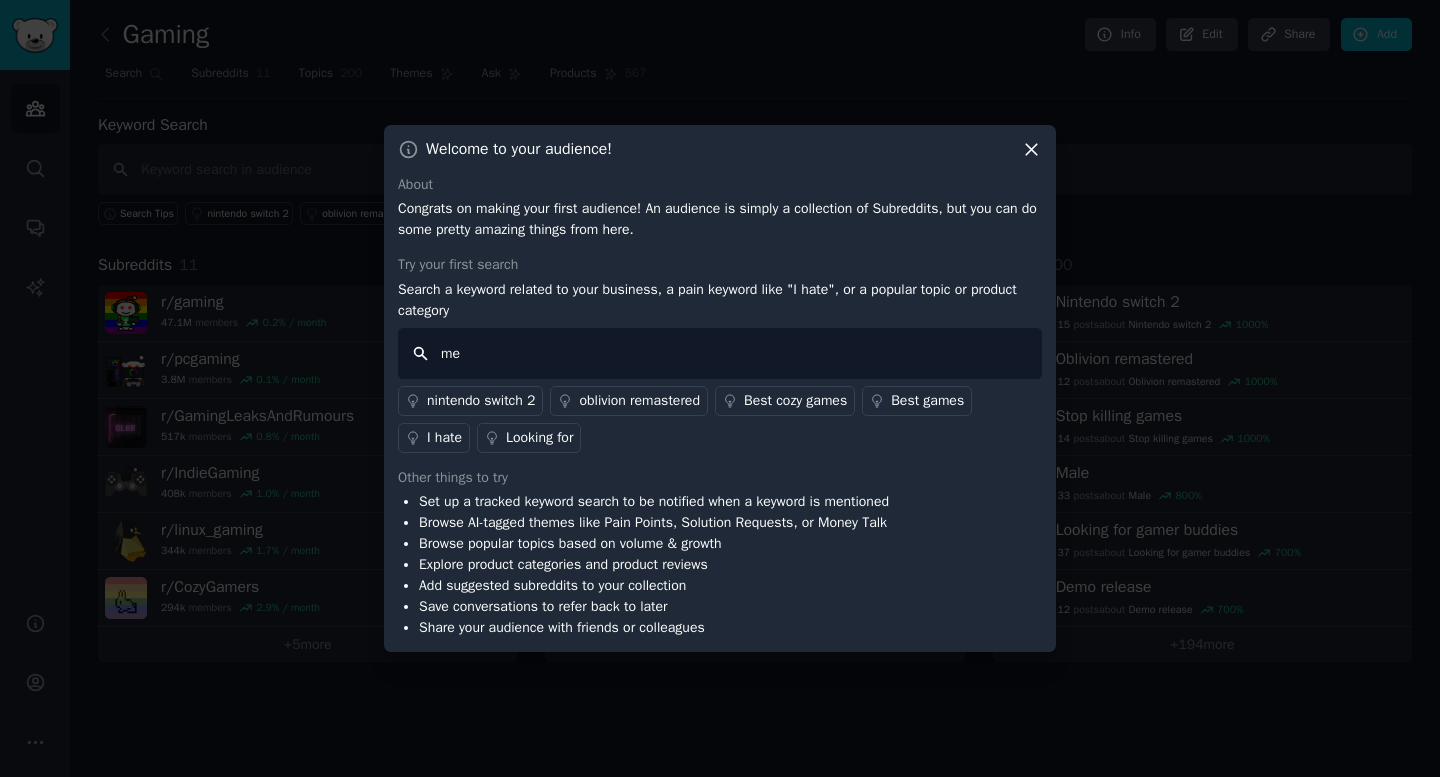 type on "m" 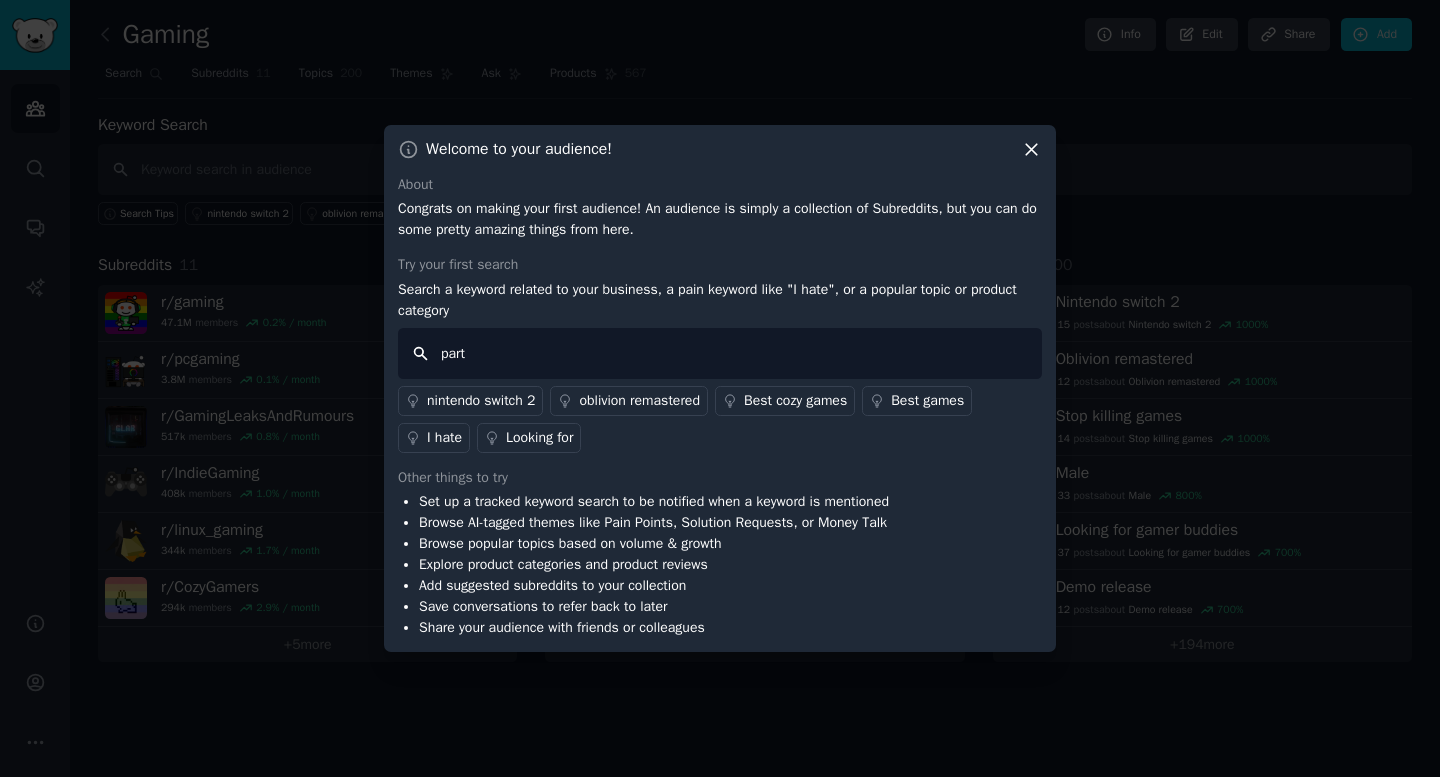click on "part" at bounding box center (720, 353) 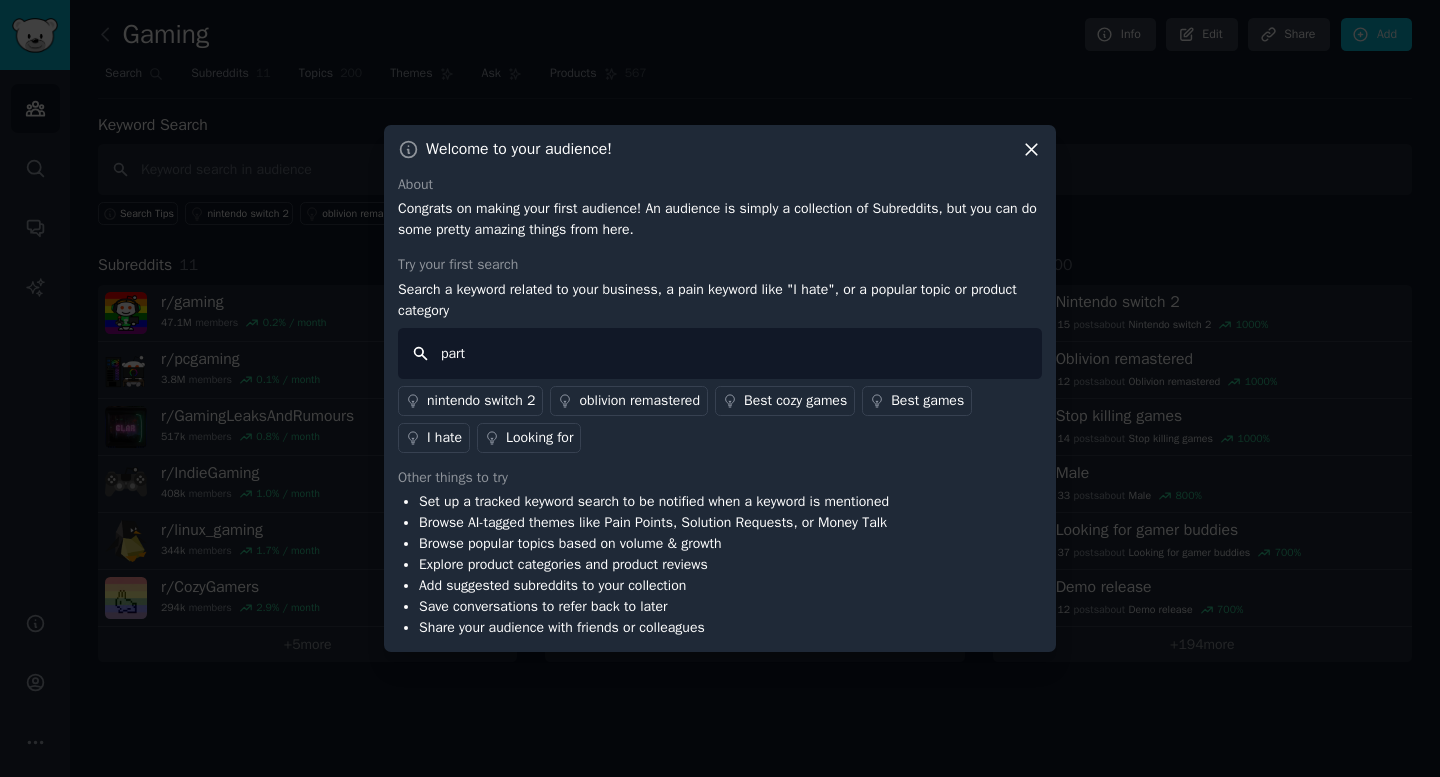 click on "part" at bounding box center [720, 353] 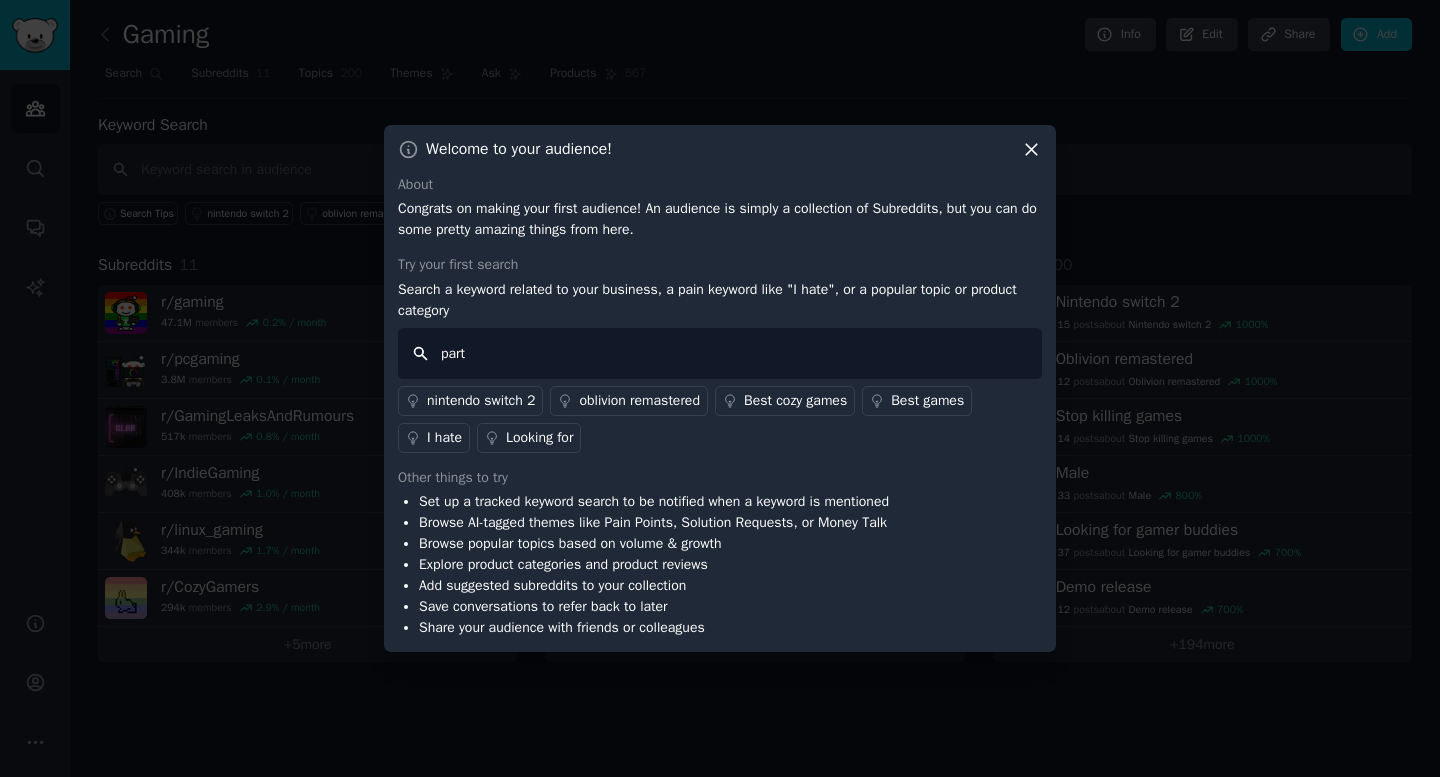 click on "part" at bounding box center (720, 353) 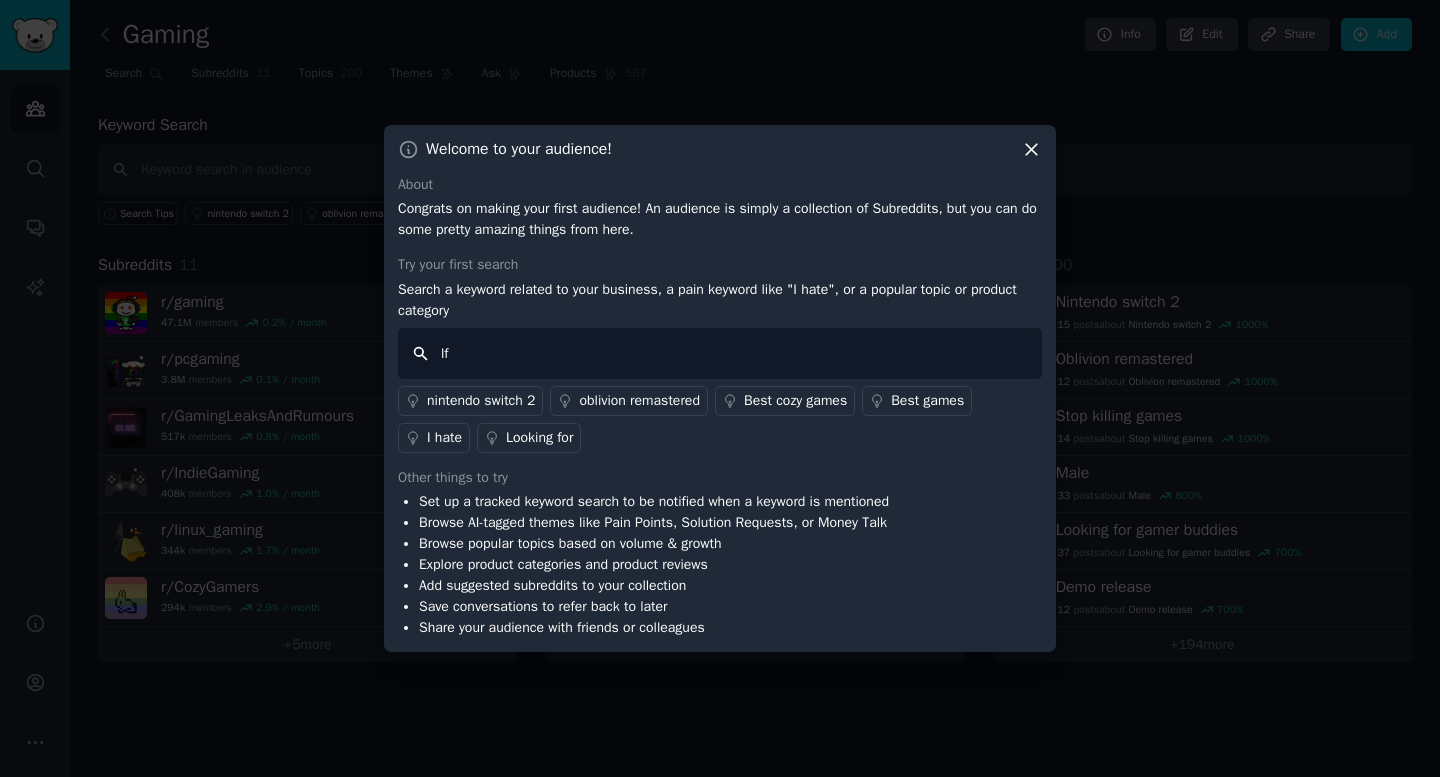 type on "lfg" 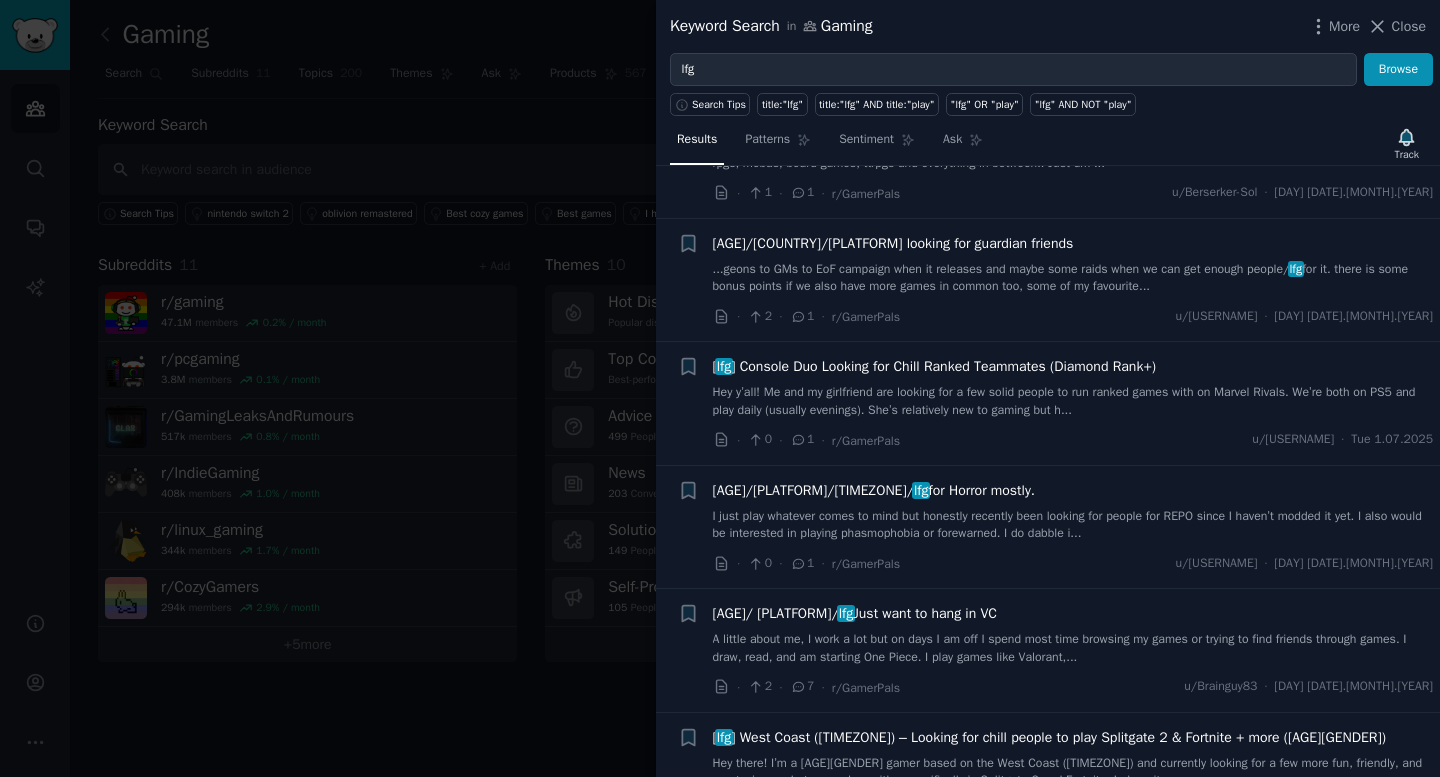 scroll, scrollTop: 2681, scrollLeft: 0, axis: vertical 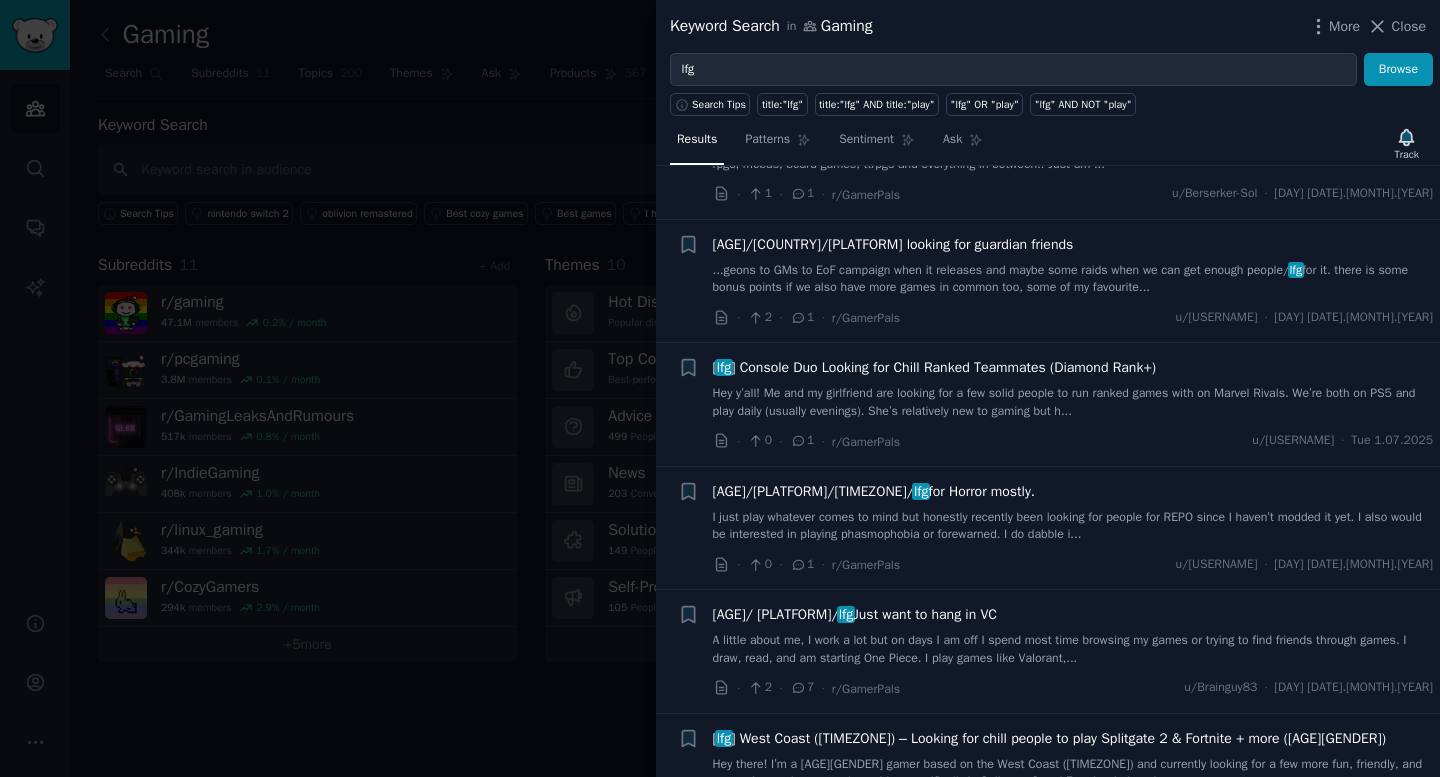 click 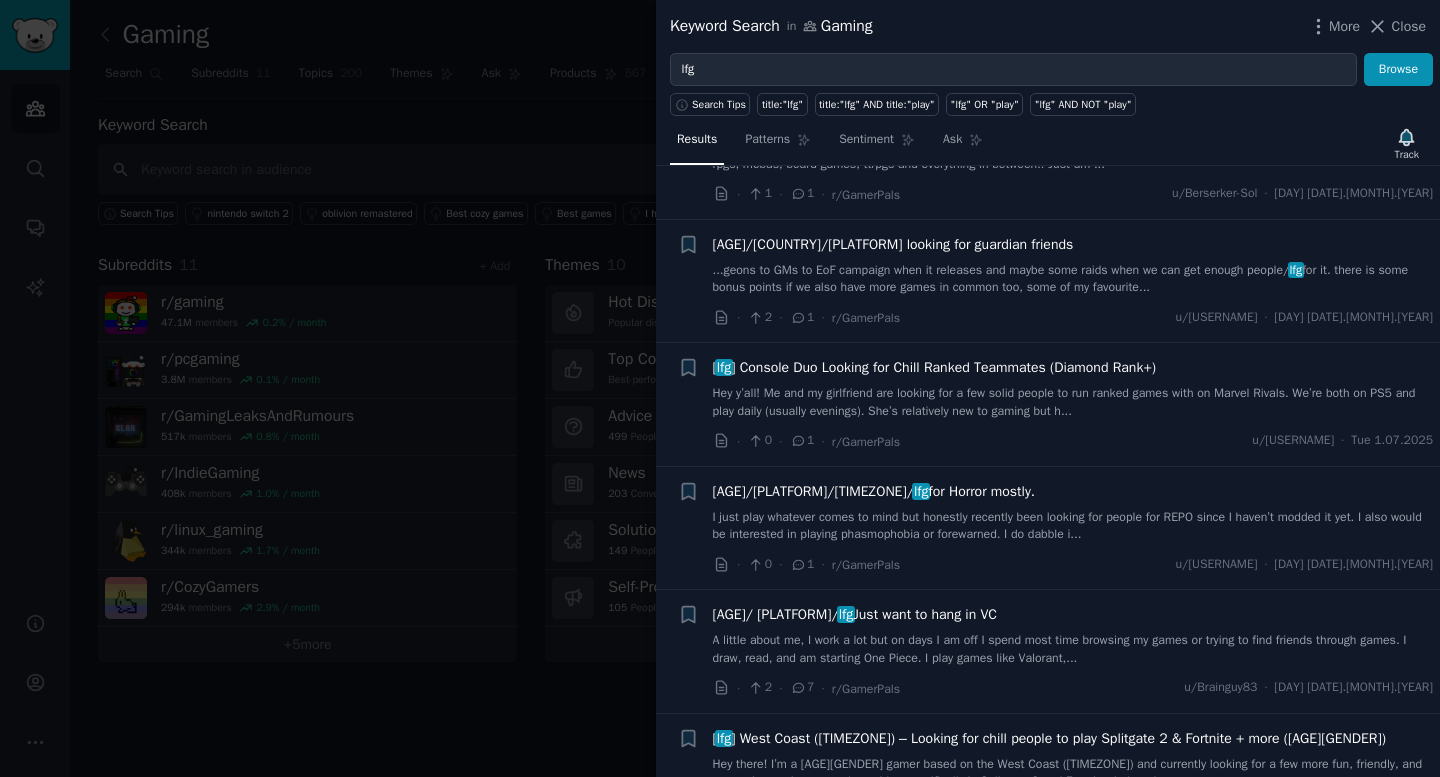 click 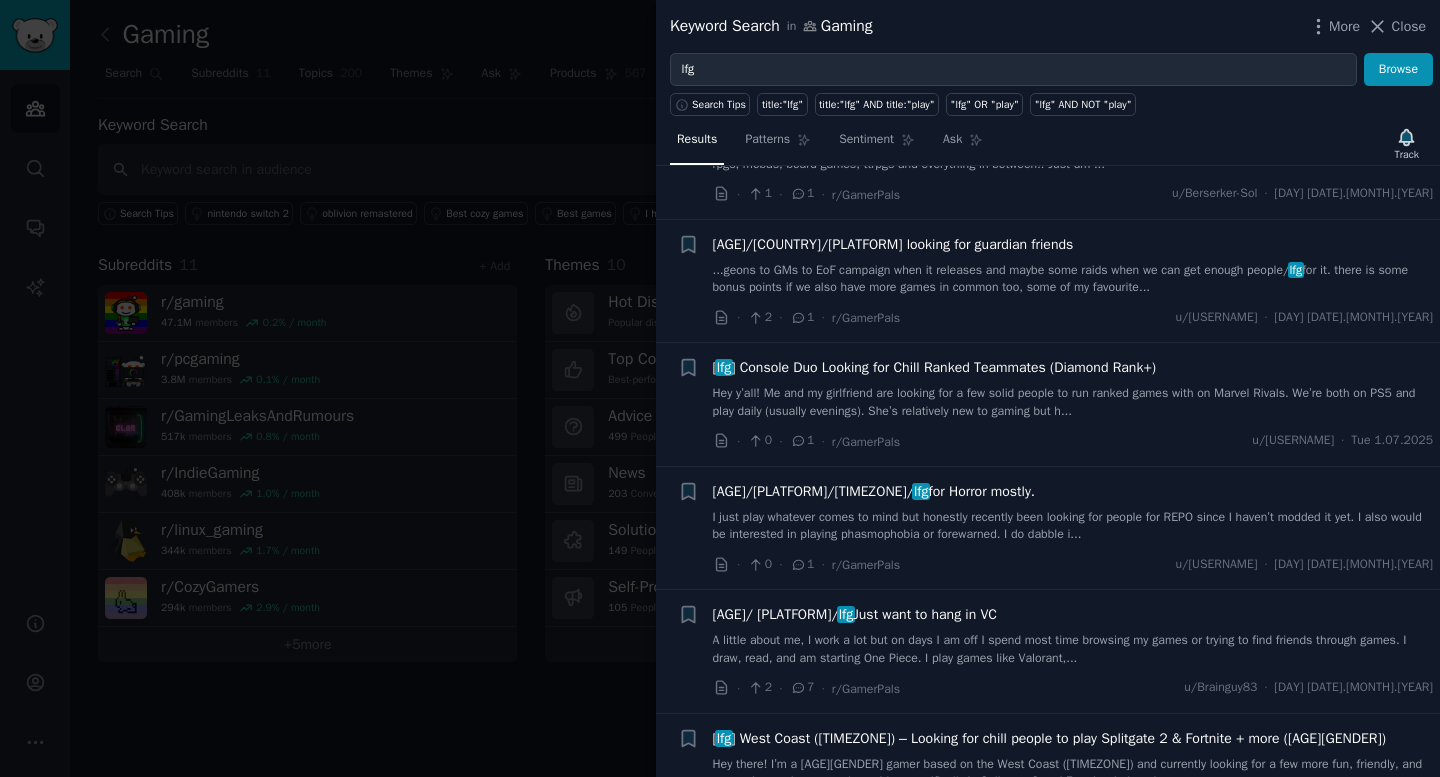 click on "[ lfg ] Console Duo Looking for Chill Ranked Teammates (Diamond Rank+)" at bounding box center [935, 367] 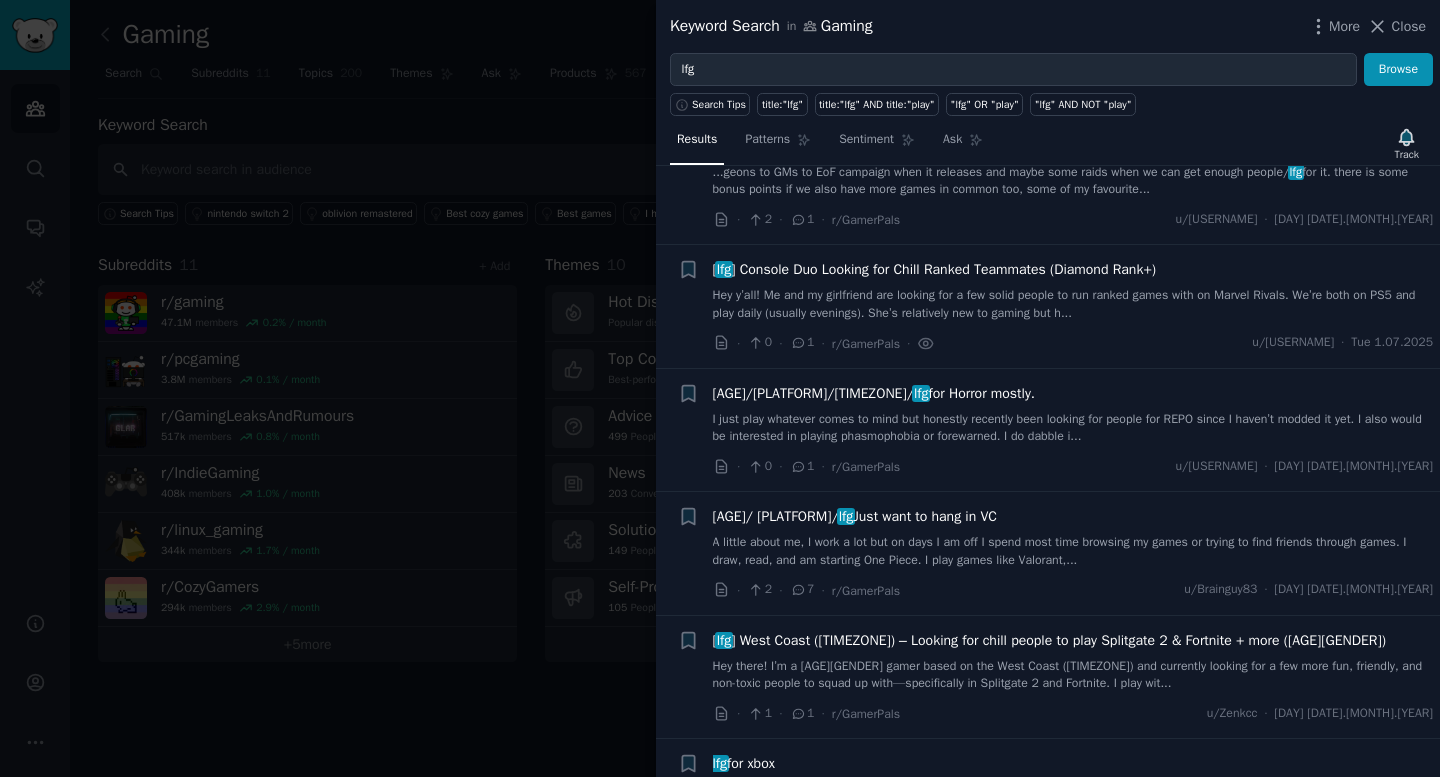 scroll, scrollTop: 2858, scrollLeft: 0, axis: vertical 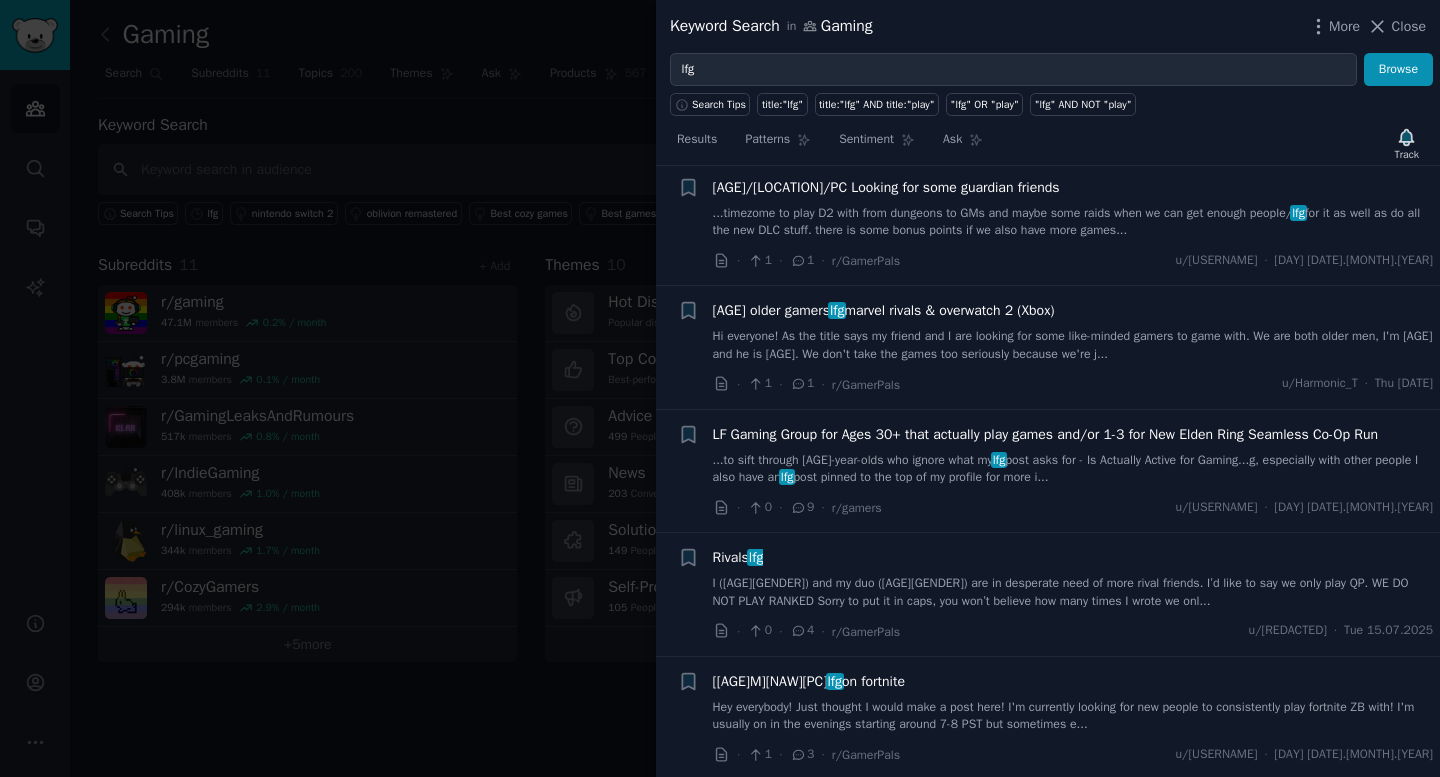 click on "Rivals  lfg" at bounding box center (738, 557) 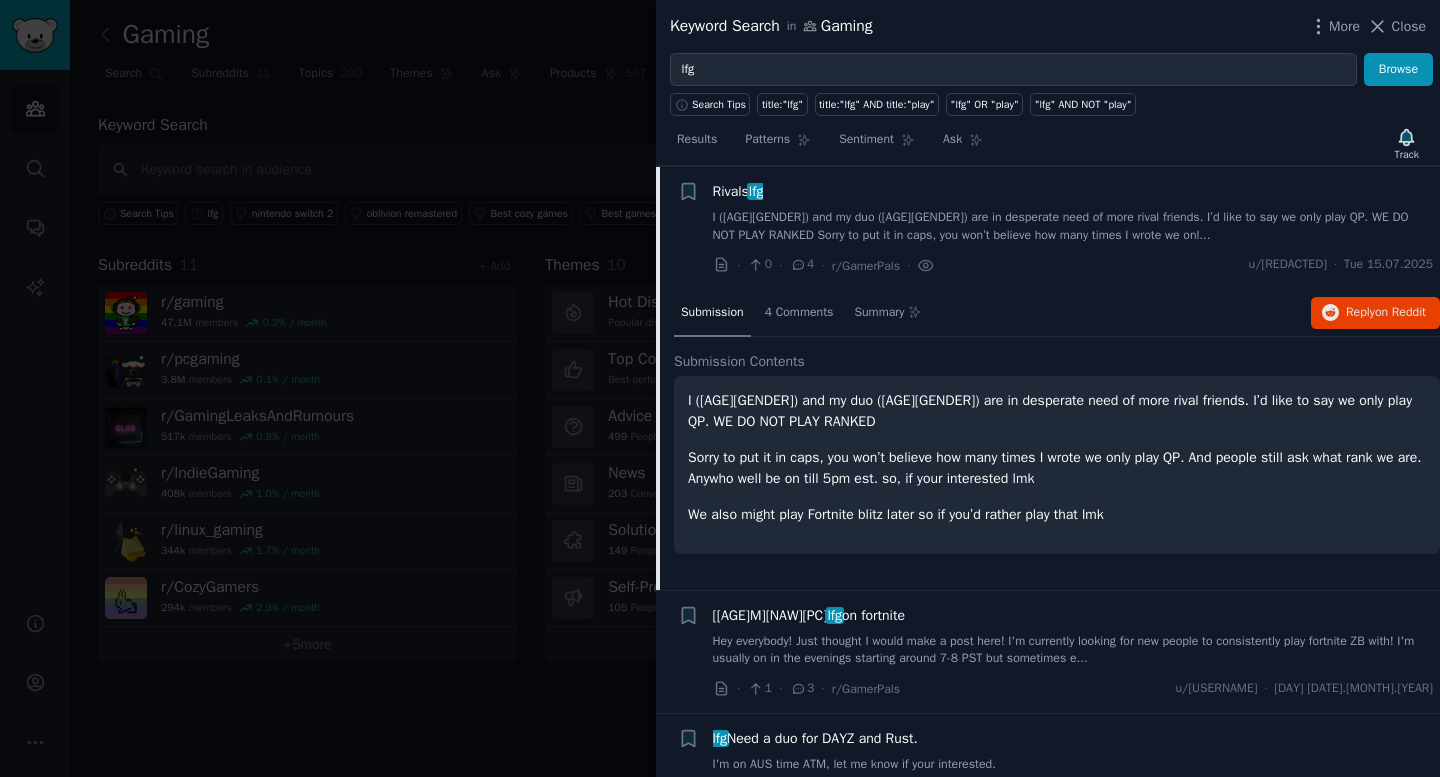 scroll, scrollTop: 1764, scrollLeft: 0, axis: vertical 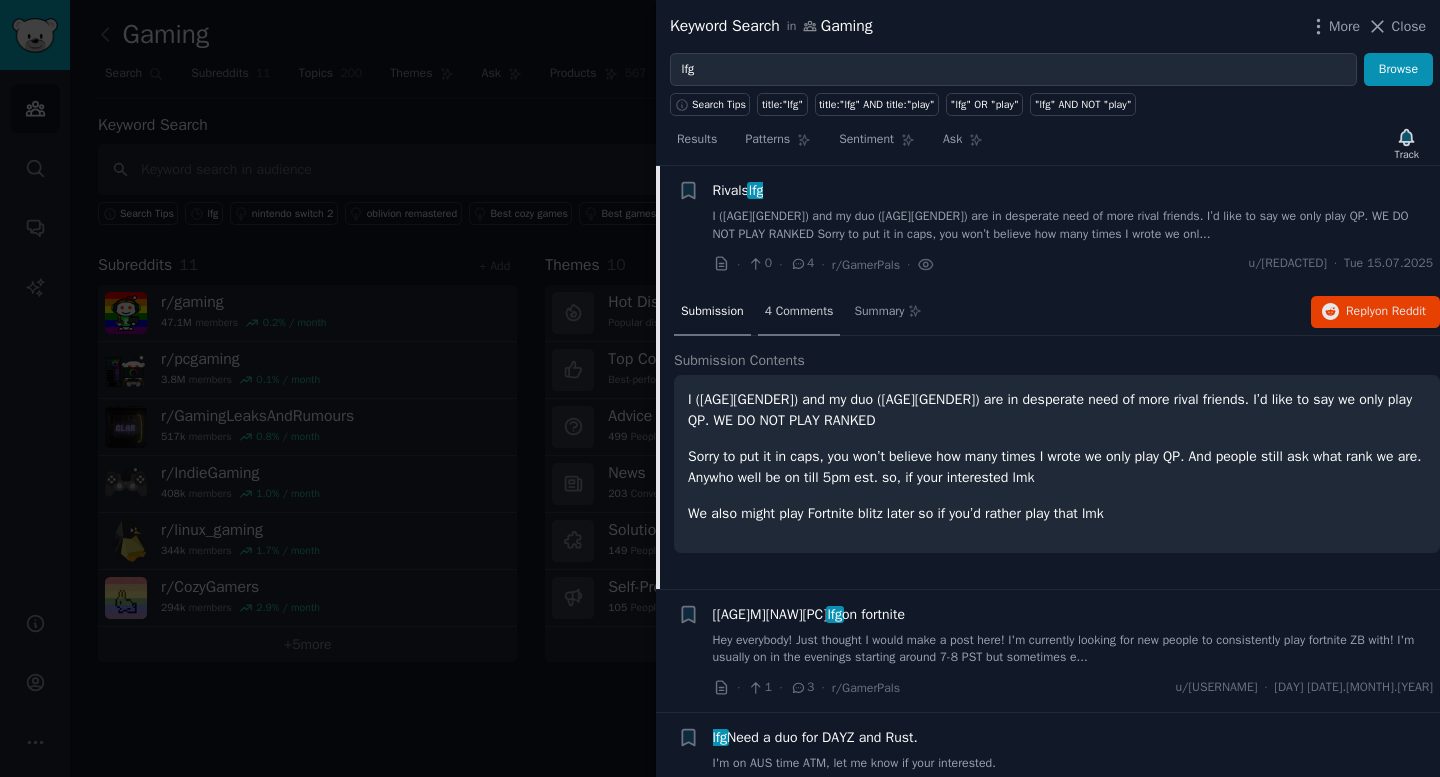 click on "4 Comments" at bounding box center [799, 313] 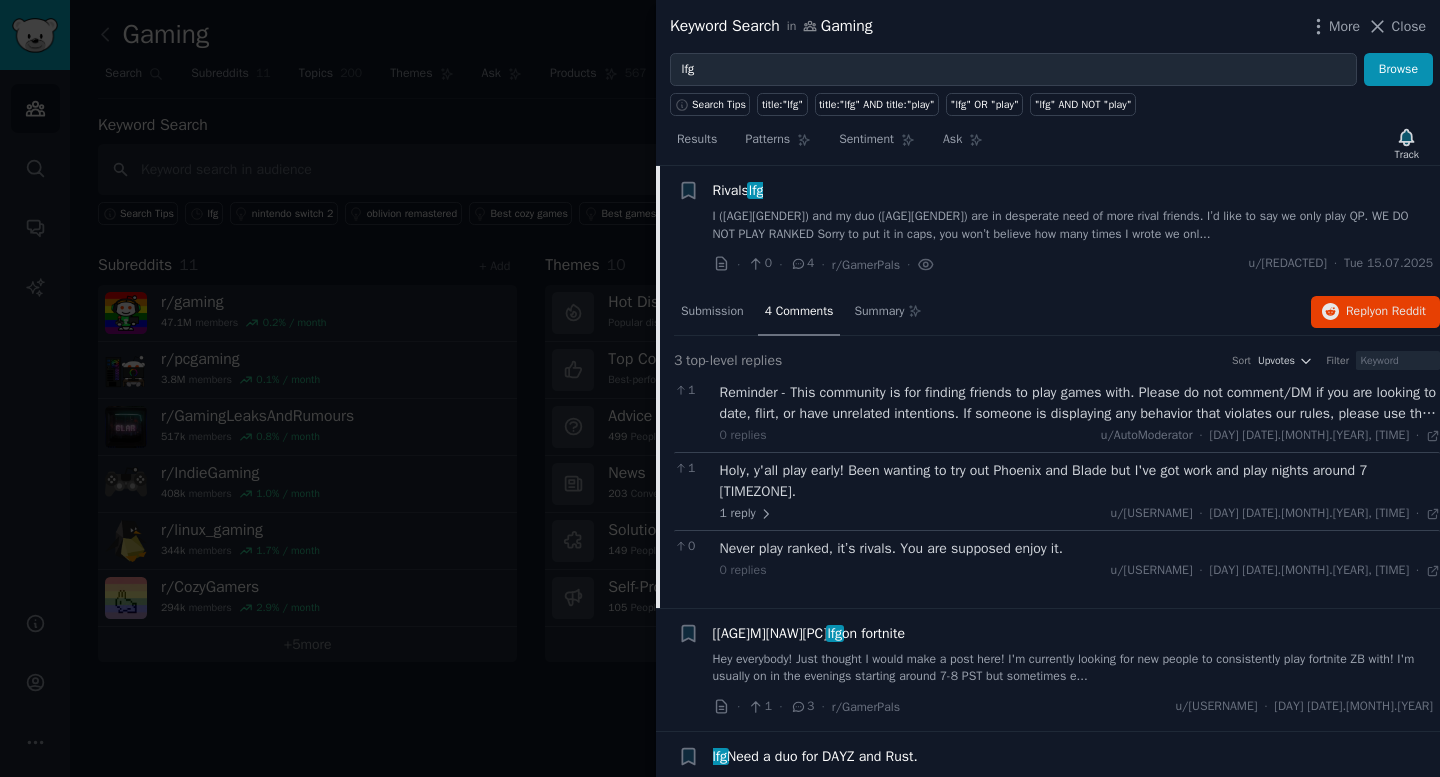 click on "I (24F) and my duo (27F) are in desperate need of more rival friends. I’d like to say we only play QP. WE DO NOT PLAY RANKED
Sorry to put it in caps, you won’t believe how many times I wrote we onl..." at bounding box center (1073, 225) 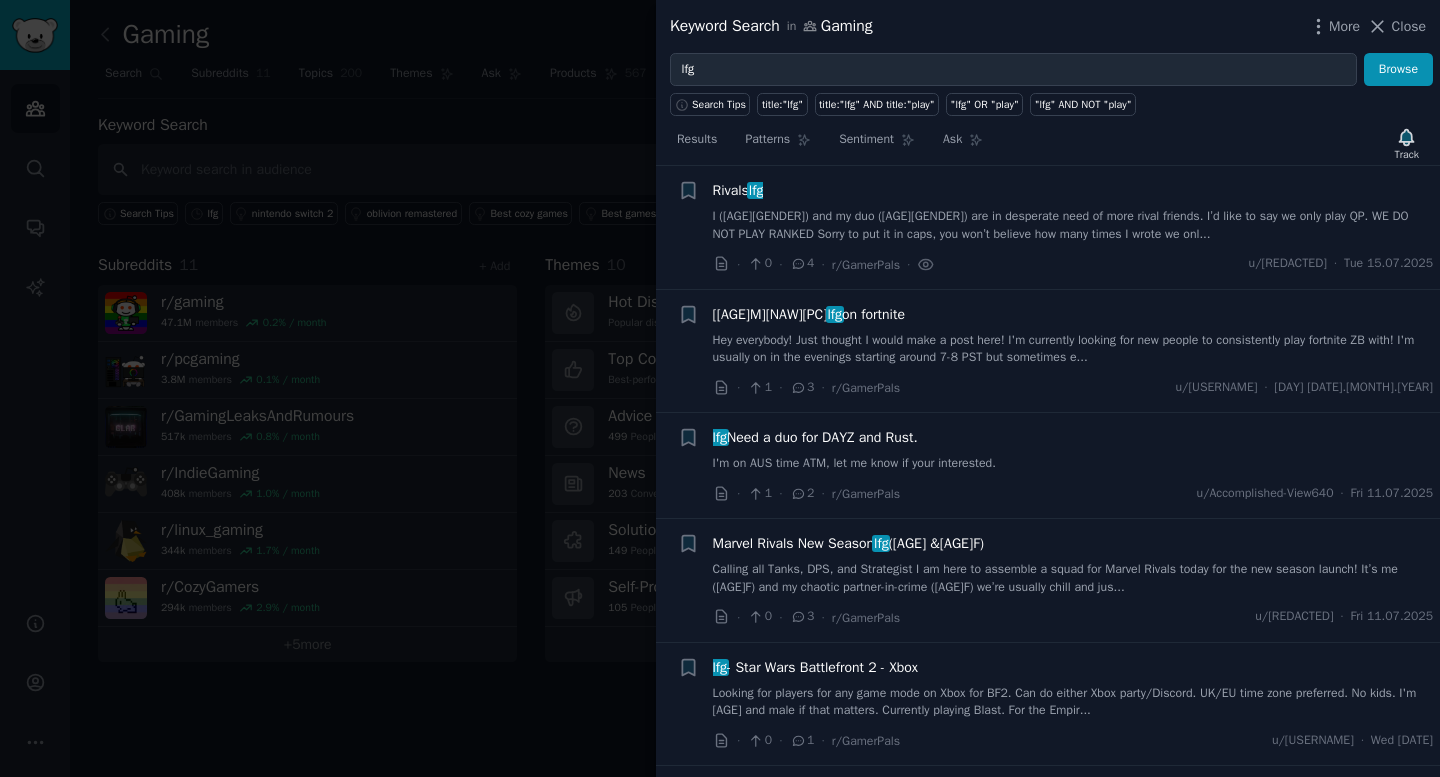 click on "I (24F) and my duo (27F) are in desperate need of more rival friends. I’d like to say we only play QP. WE DO NOT PLAY RANKED
Sorry to put it in caps, you won’t believe how many times I wrote we onl..." at bounding box center [1073, 225] 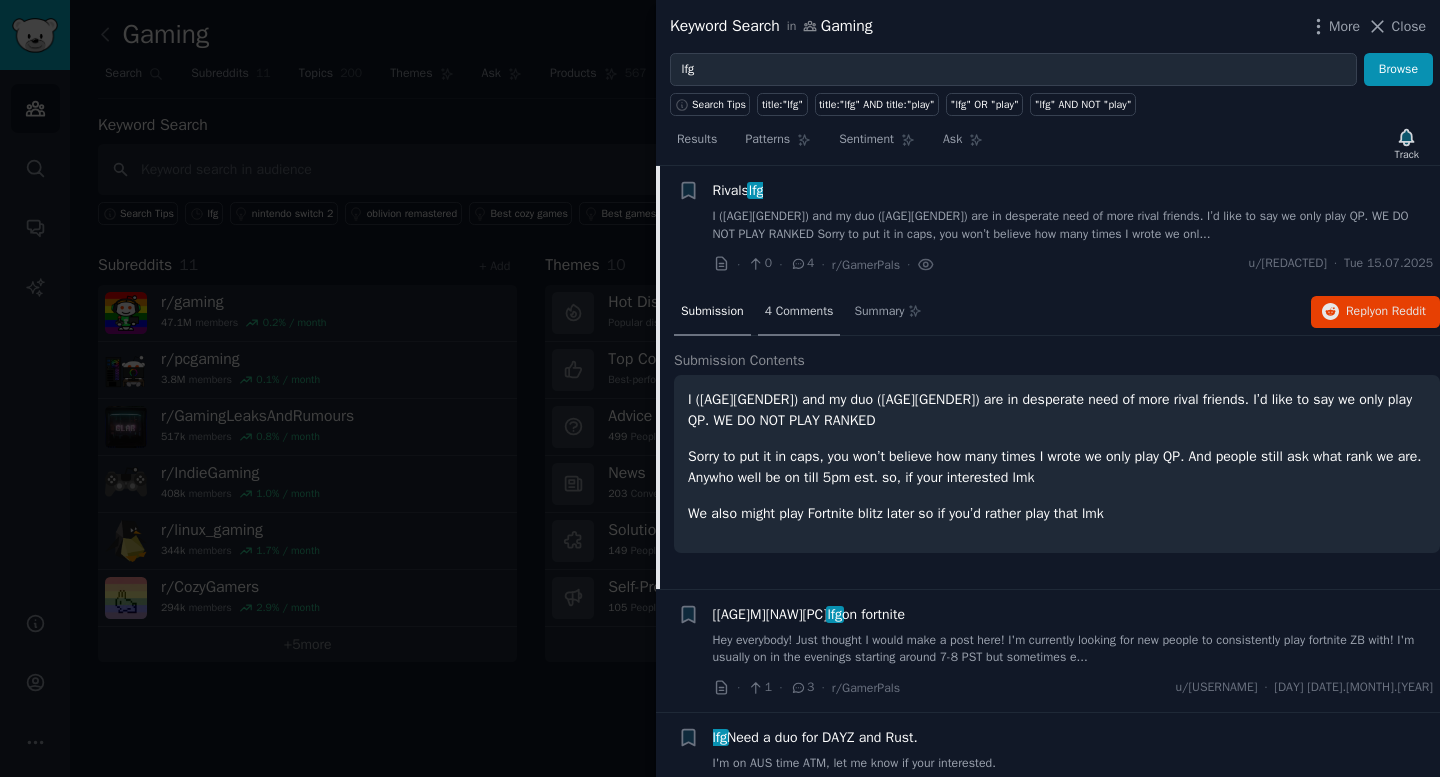 click on "4 Comments" at bounding box center [799, 312] 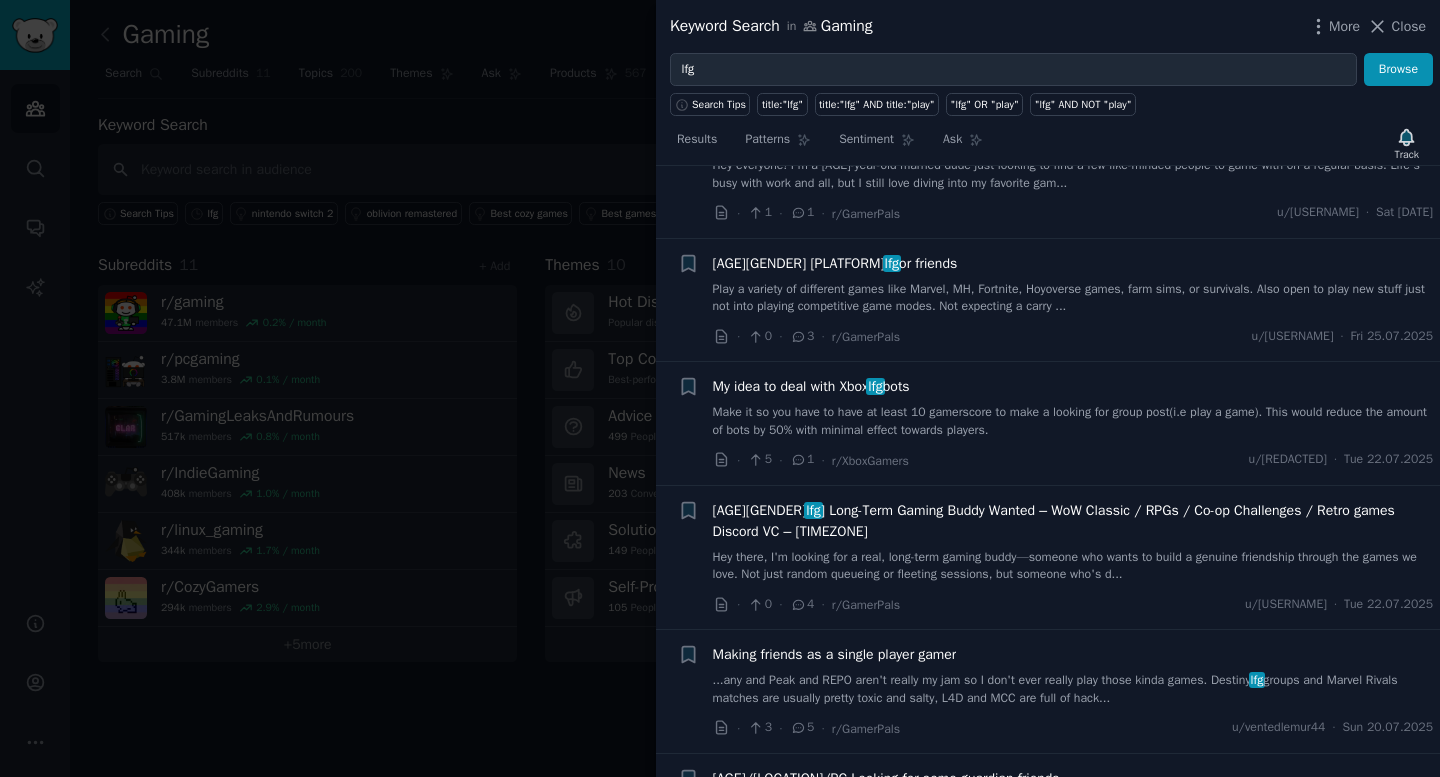 scroll, scrollTop: 0, scrollLeft: 0, axis: both 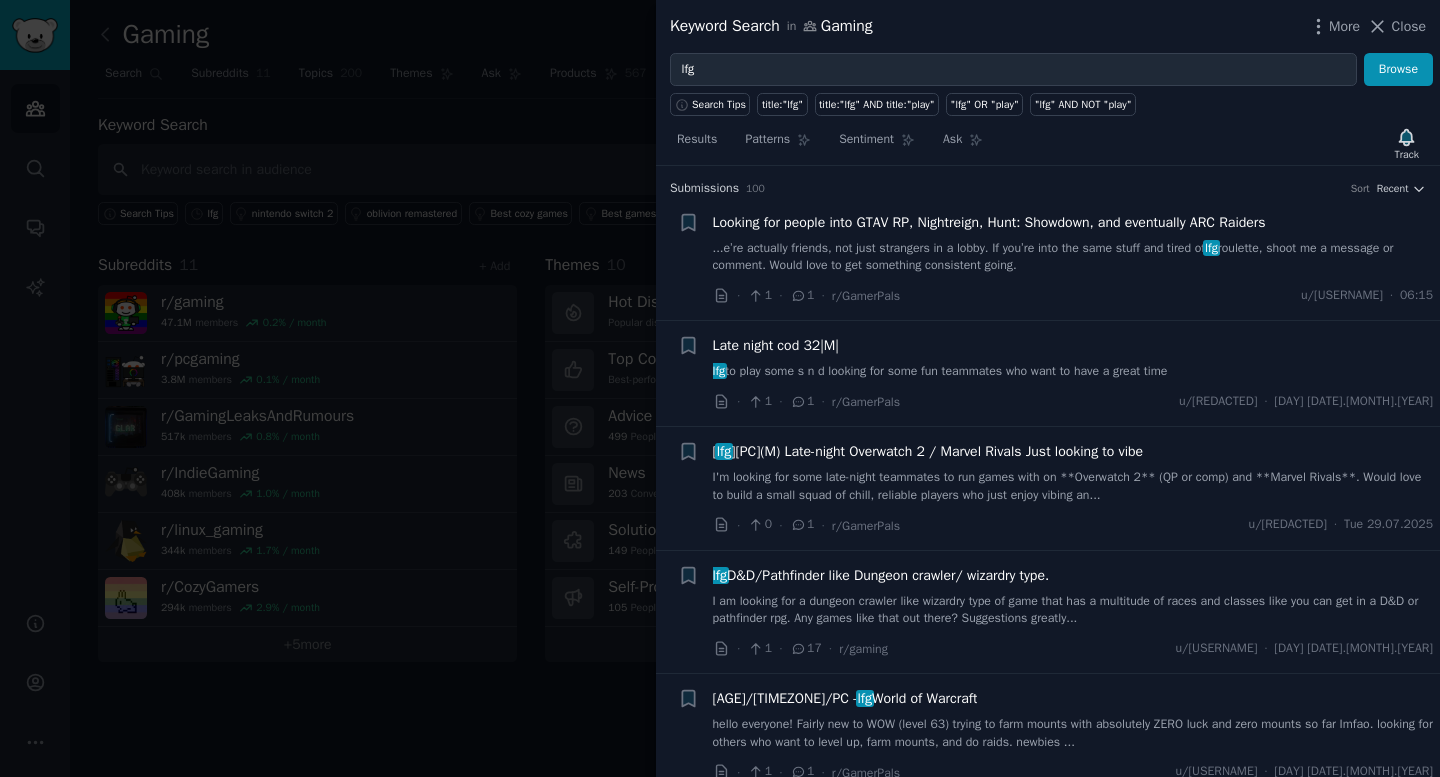 click on "Search Tips" at bounding box center [713, 101] 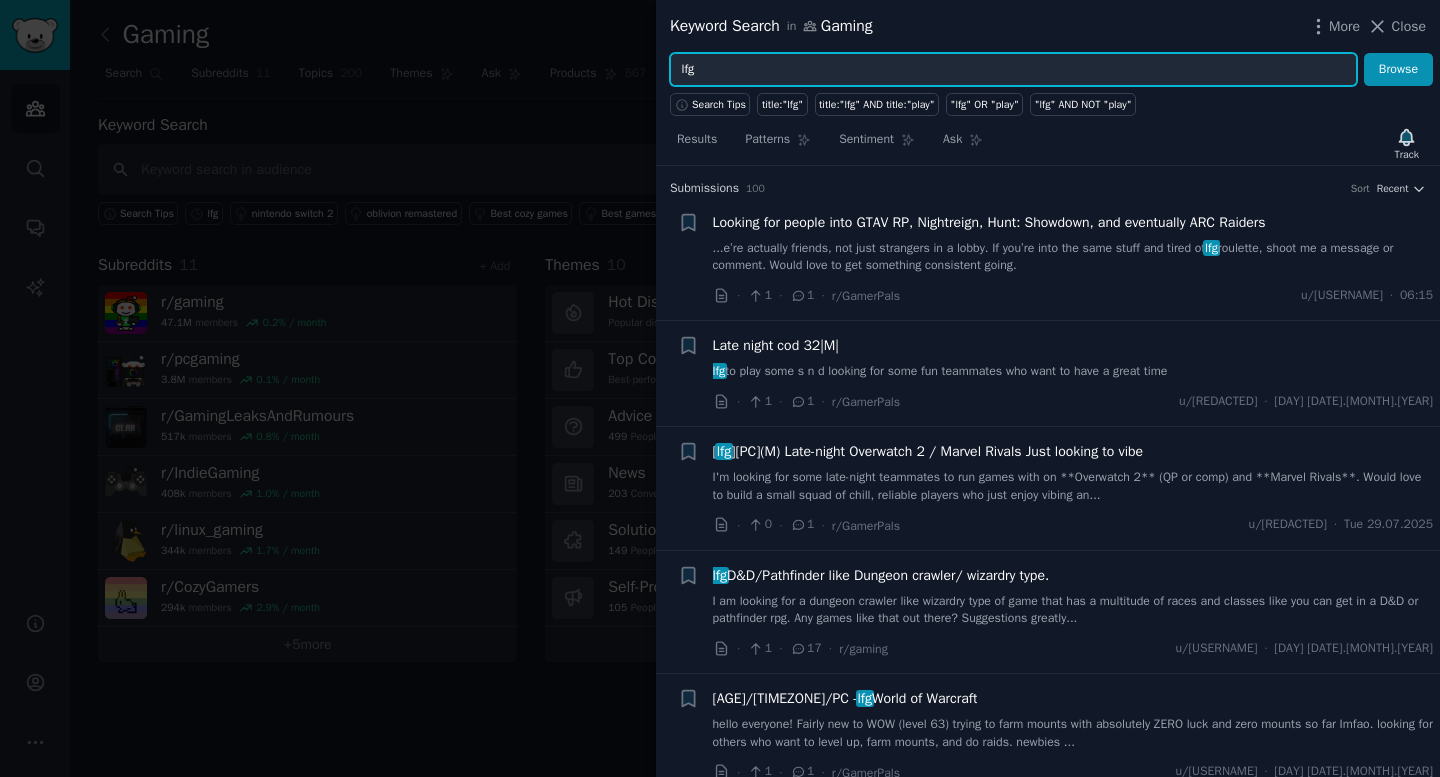 click on "lfg" at bounding box center [1013, 70] 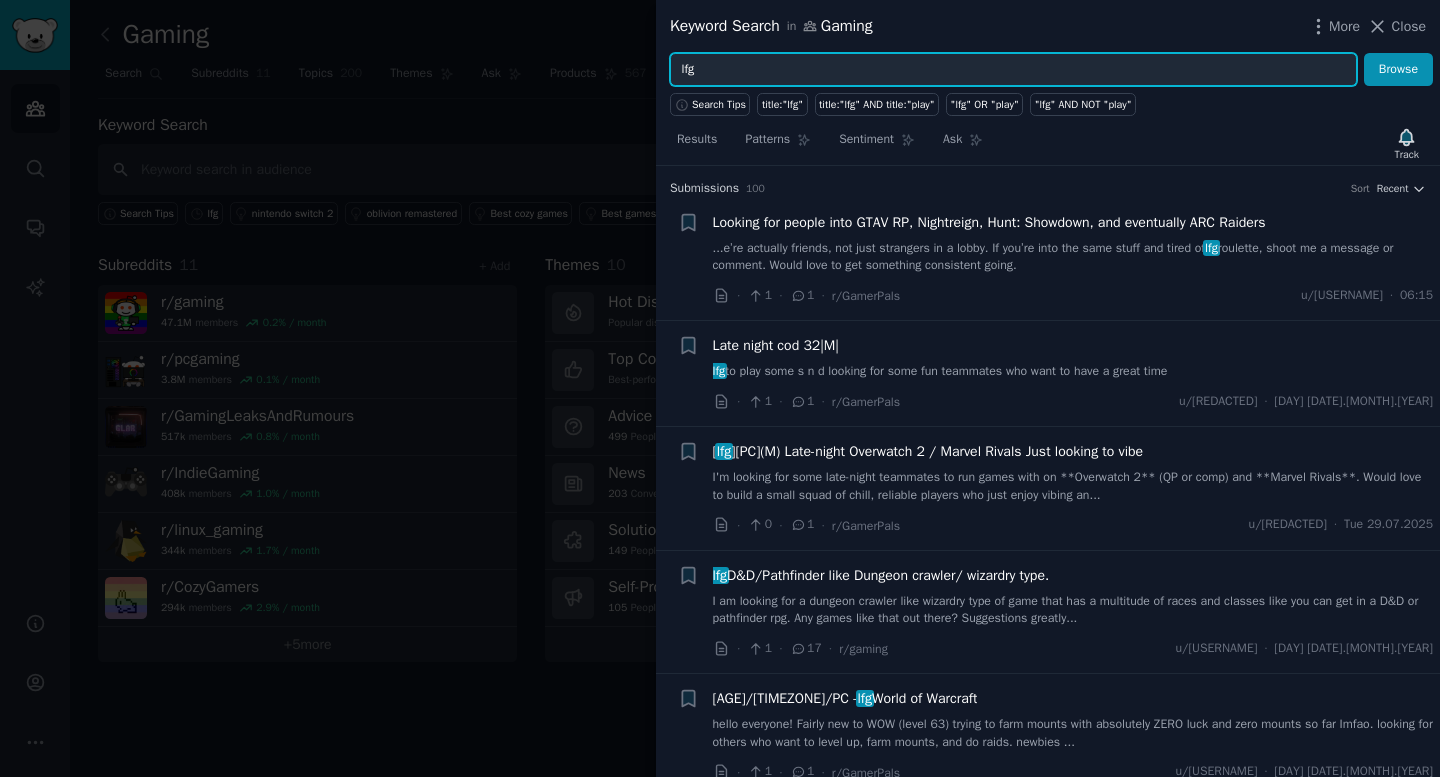 click on "lfg" at bounding box center (1013, 70) 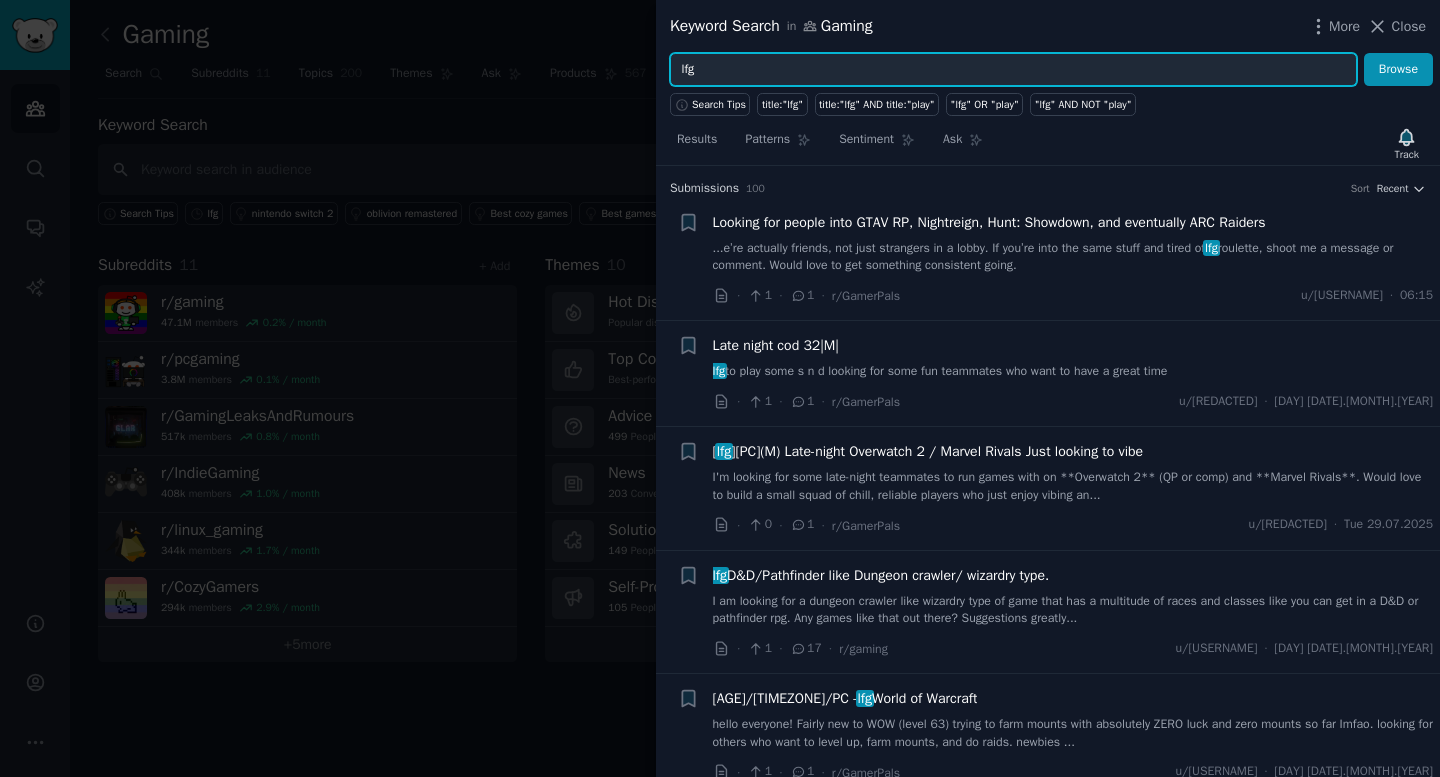 click on "lfg" at bounding box center (1013, 70) 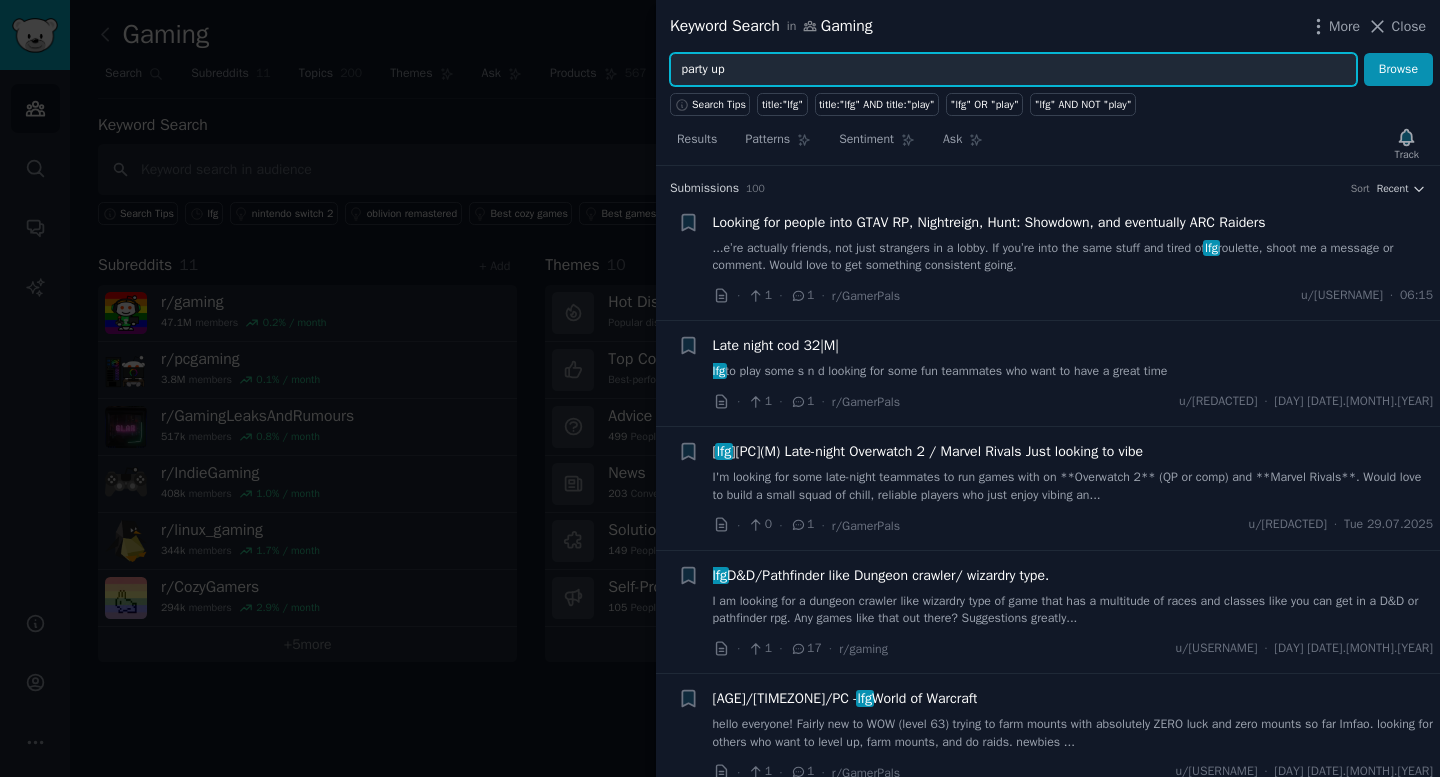 click on "Browse" at bounding box center [1398, 70] 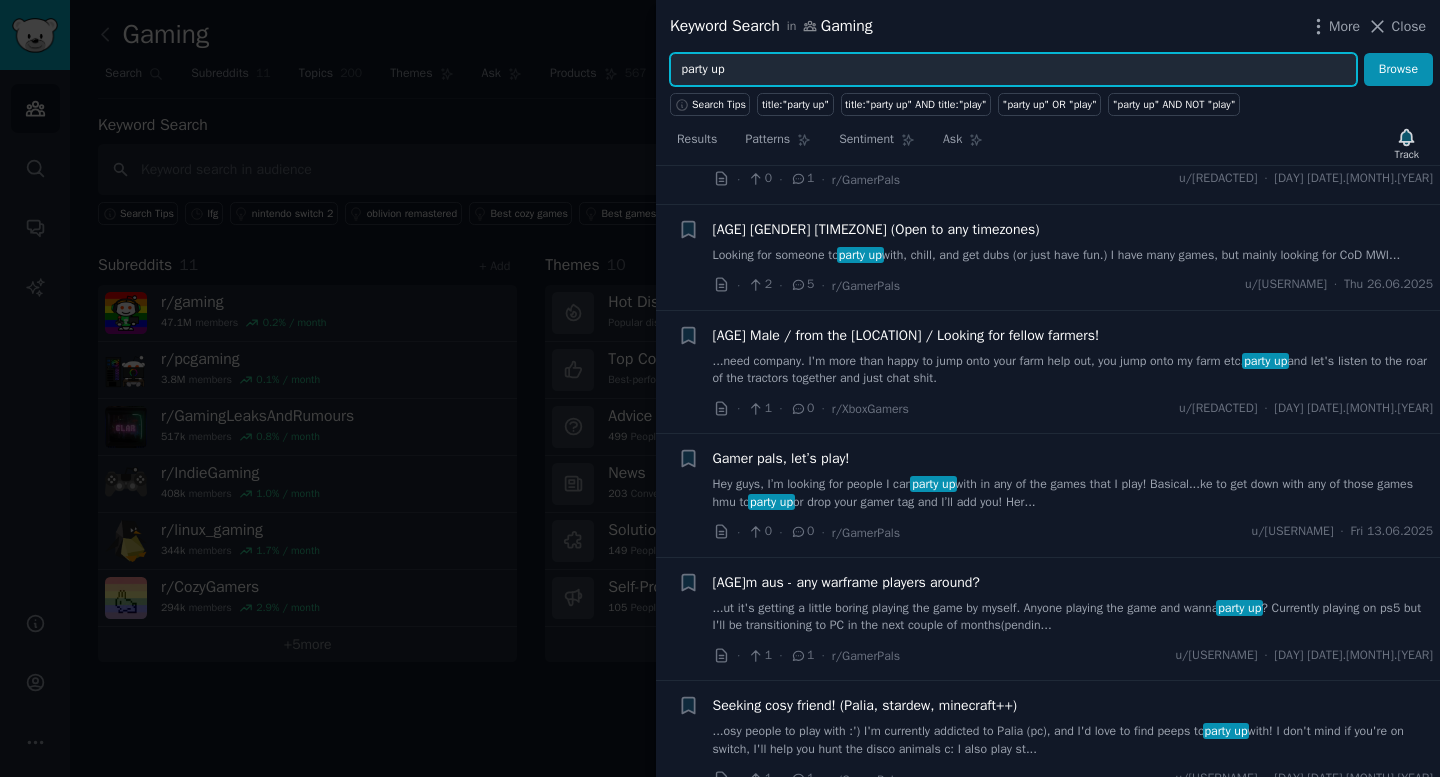 scroll, scrollTop: 0, scrollLeft: 0, axis: both 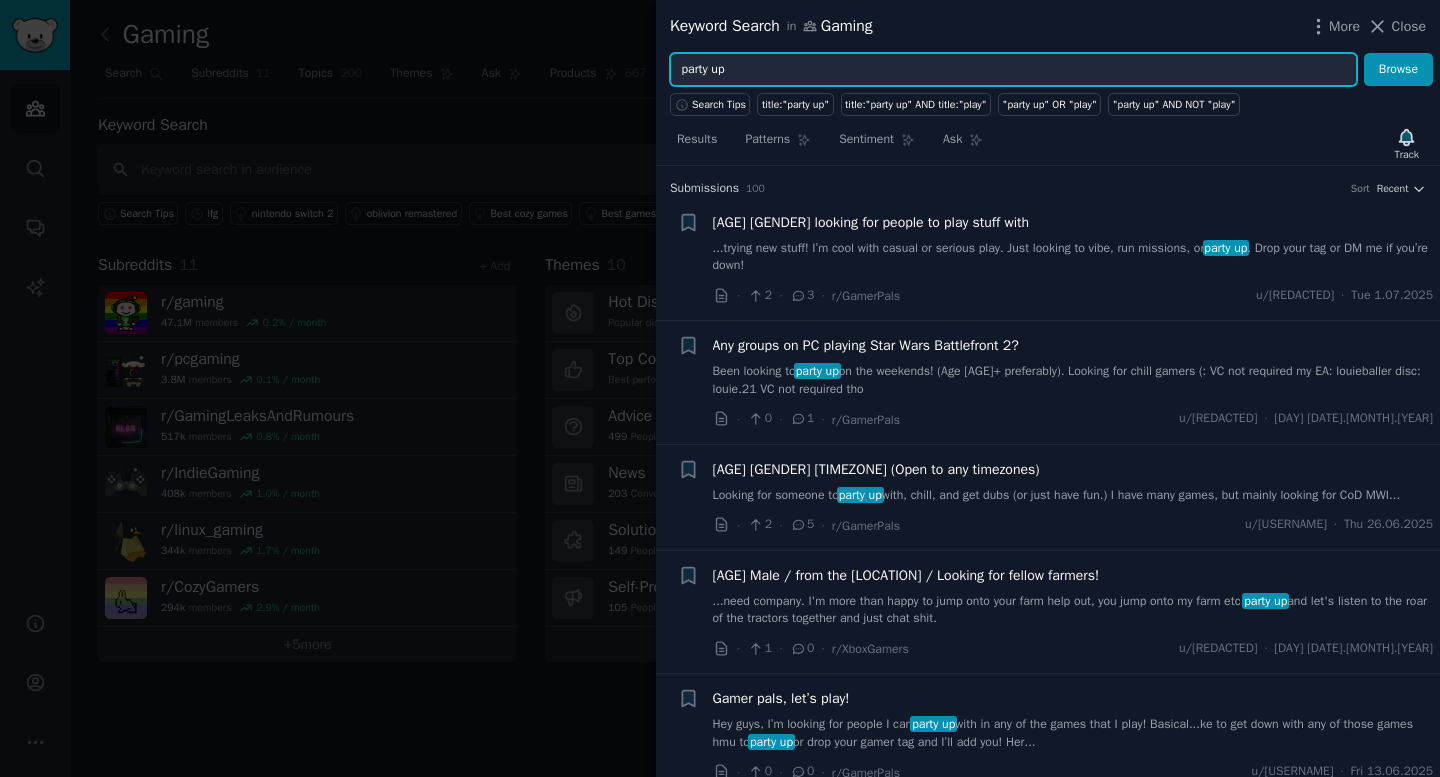 click on "party up" at bounding box center (1013, 70) 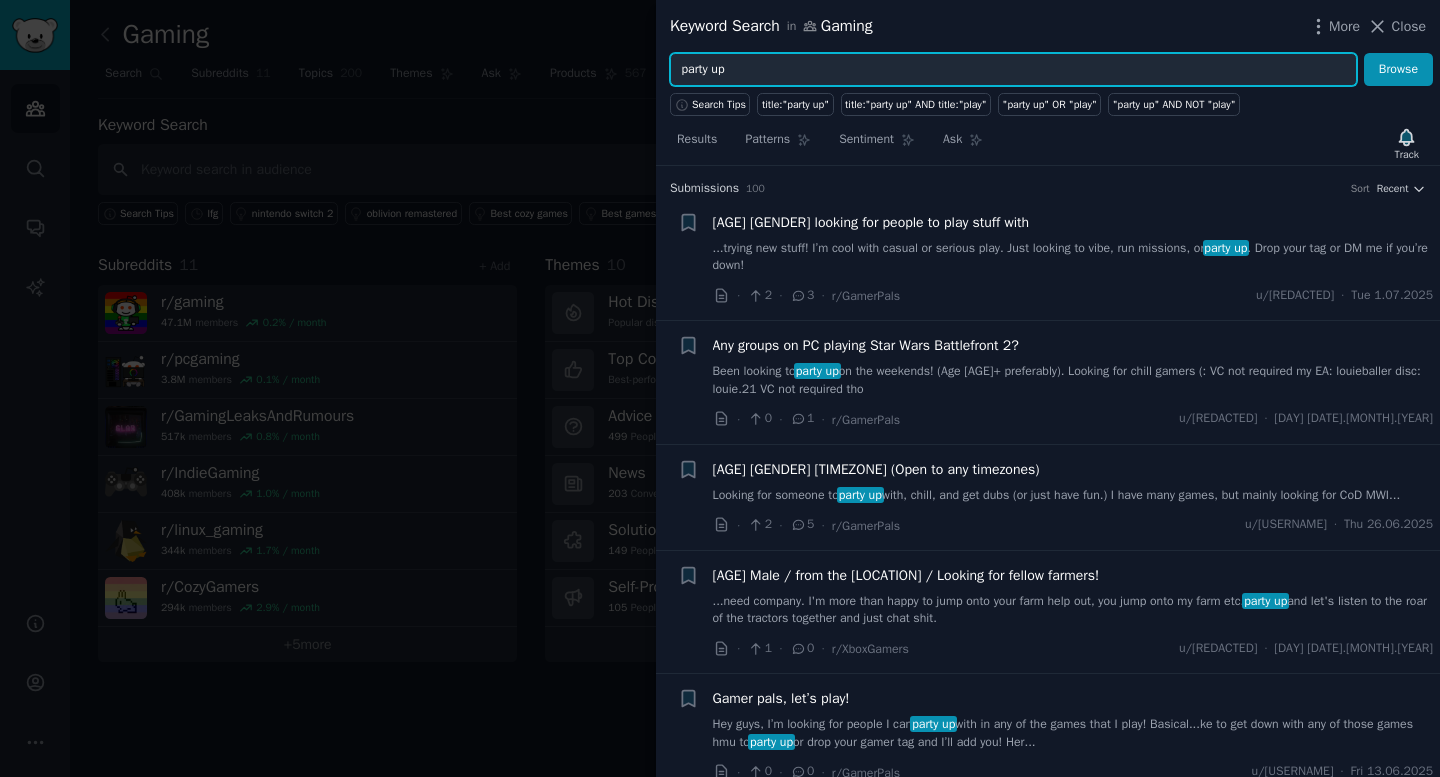 click on "party up" at bounding box center (1013, 70) 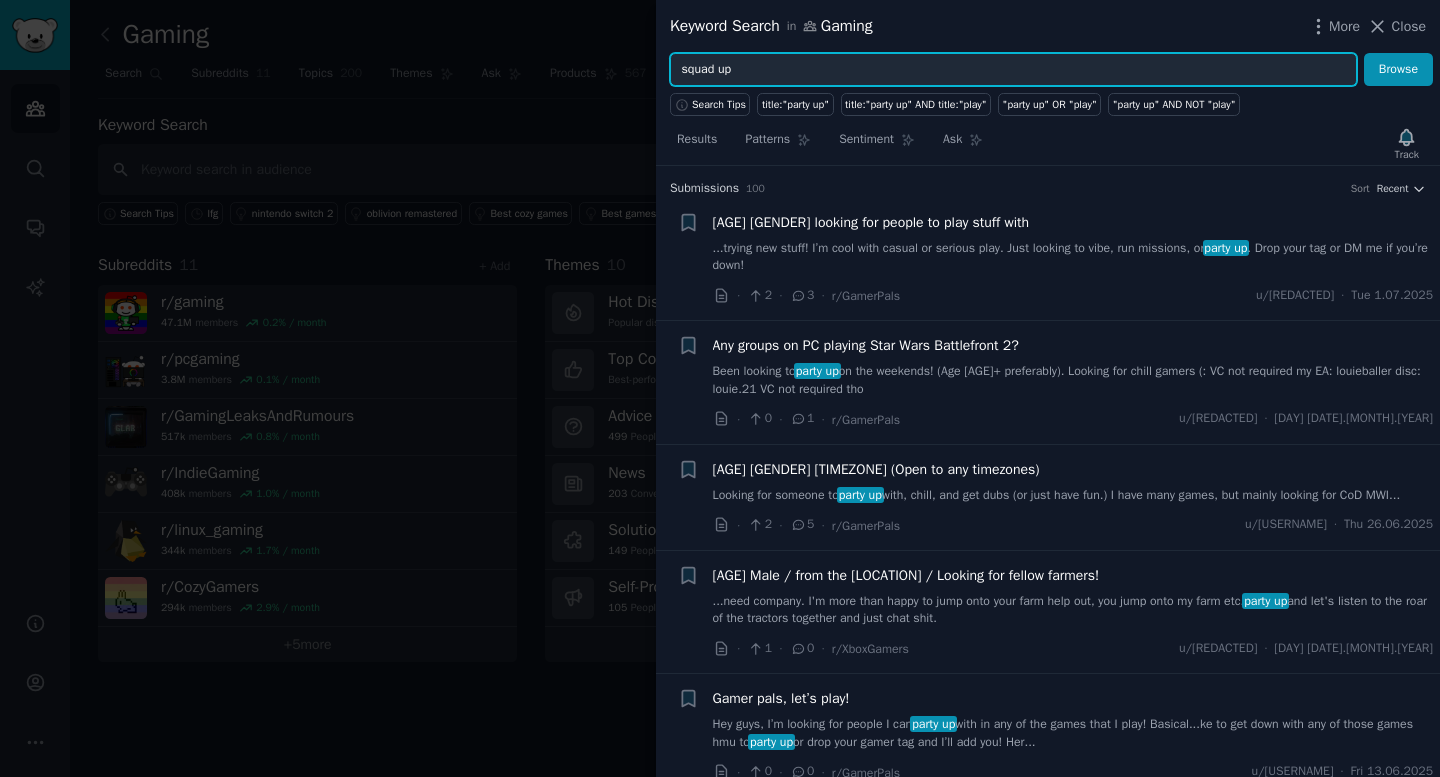 type on "squad up" 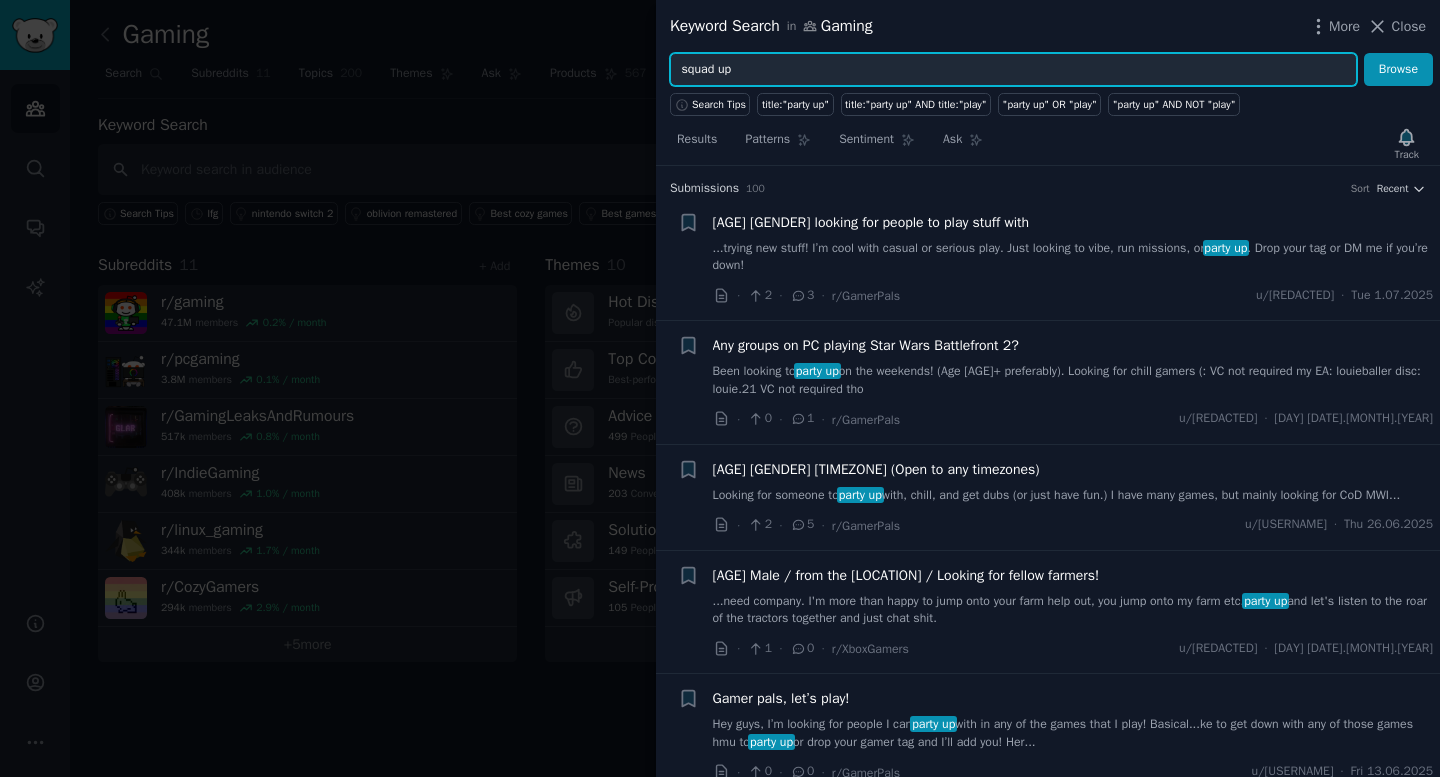 click on "Browse" at bounding box center [1398, 70] 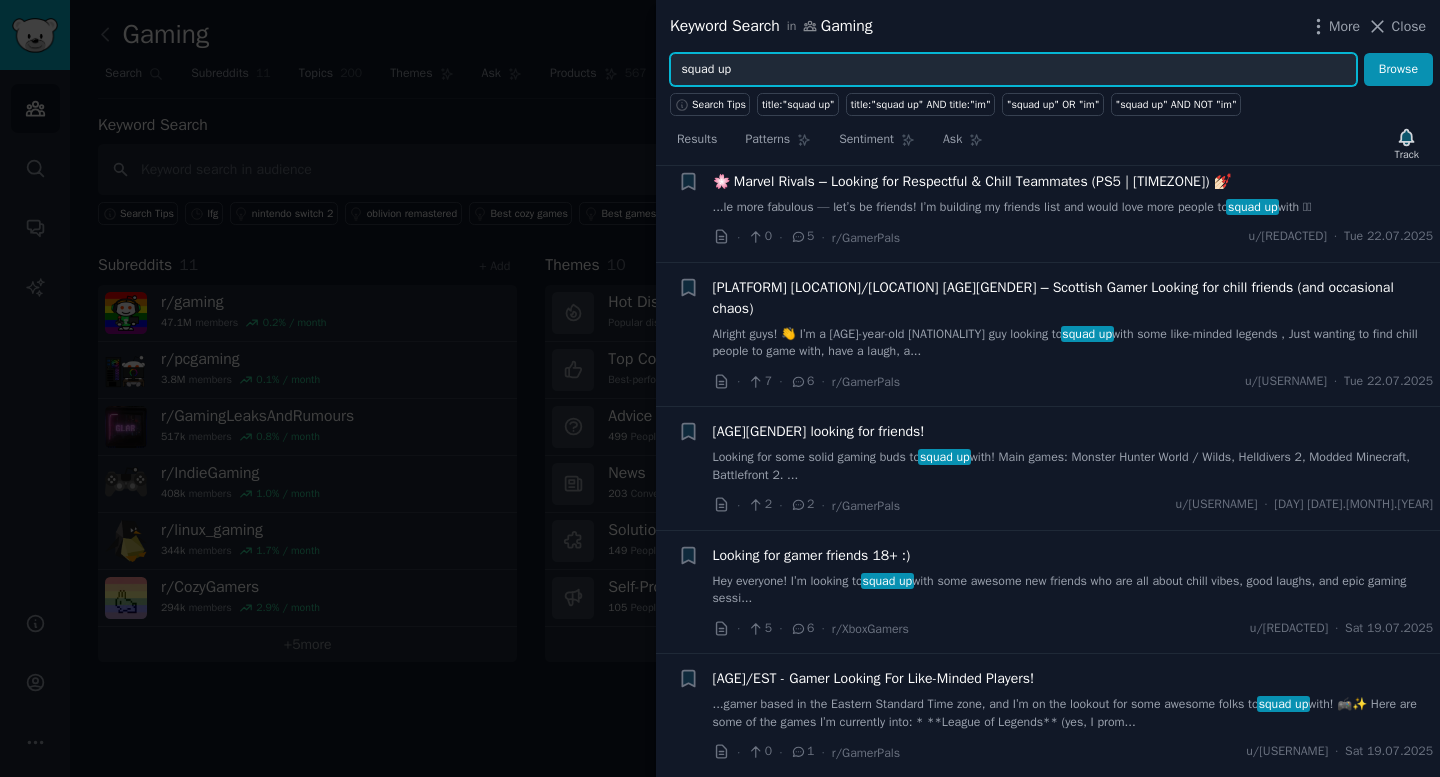 scroll, scrollTop: 1384, scrollLeft: 0, axis: vertical 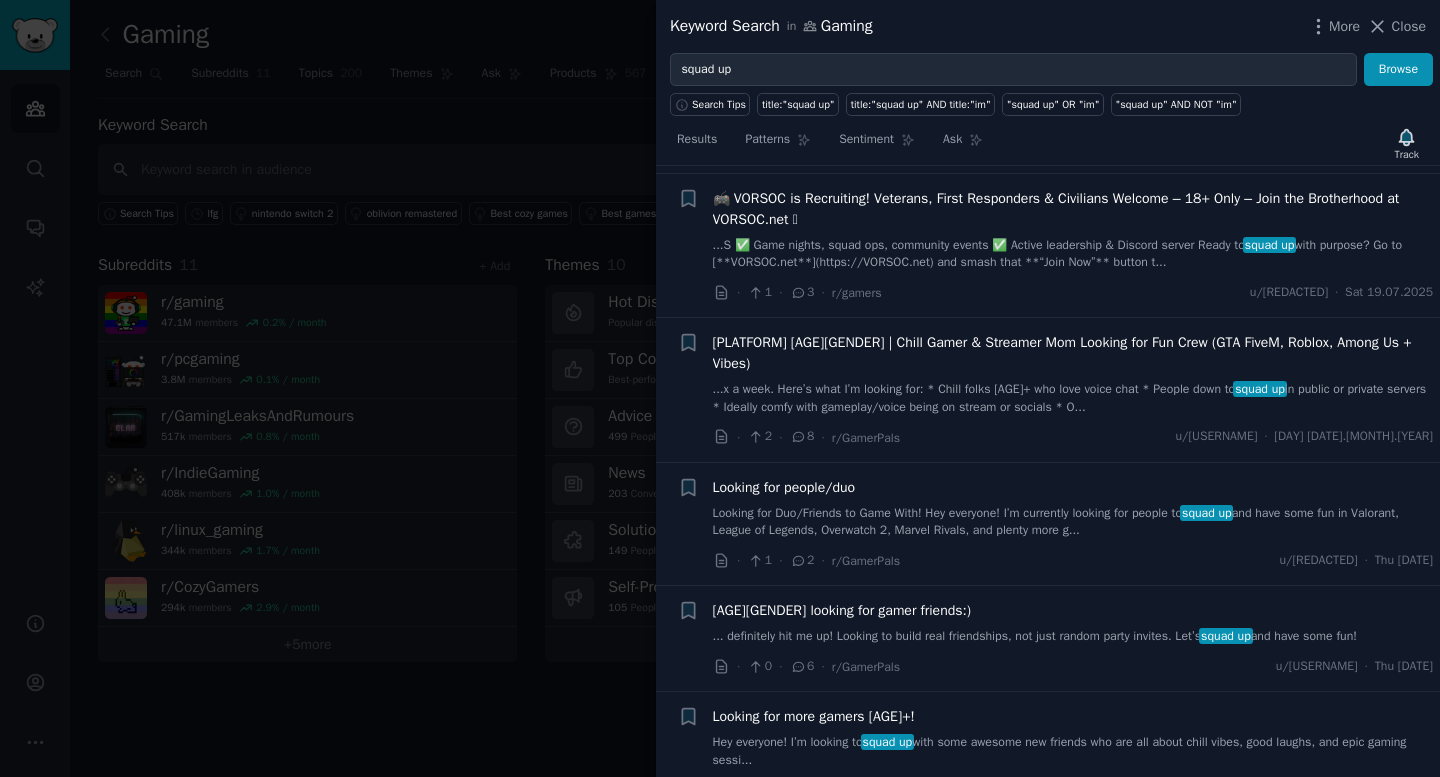 click at bounding box center [720, 388] 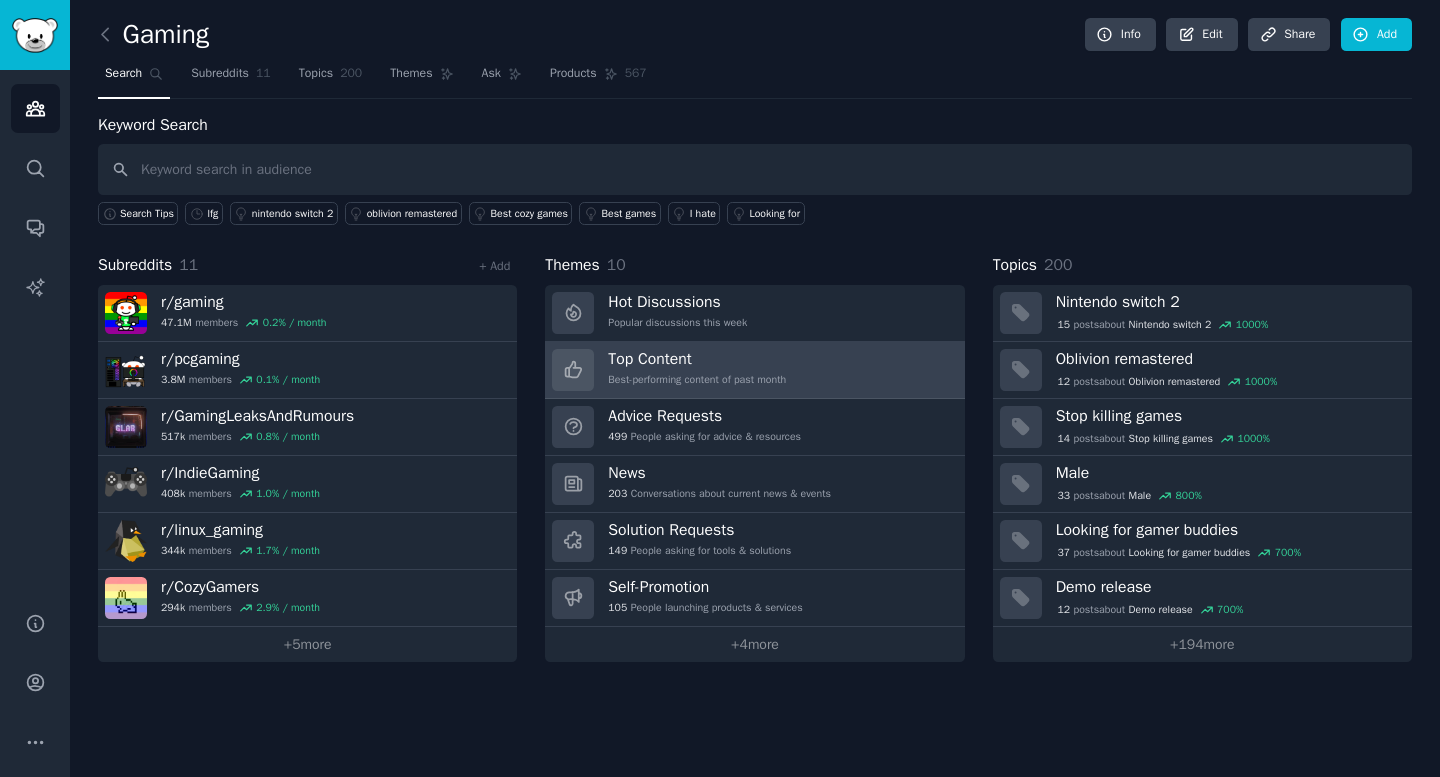 click on "Best-performing content of past month" at bounding box center (697, 380) 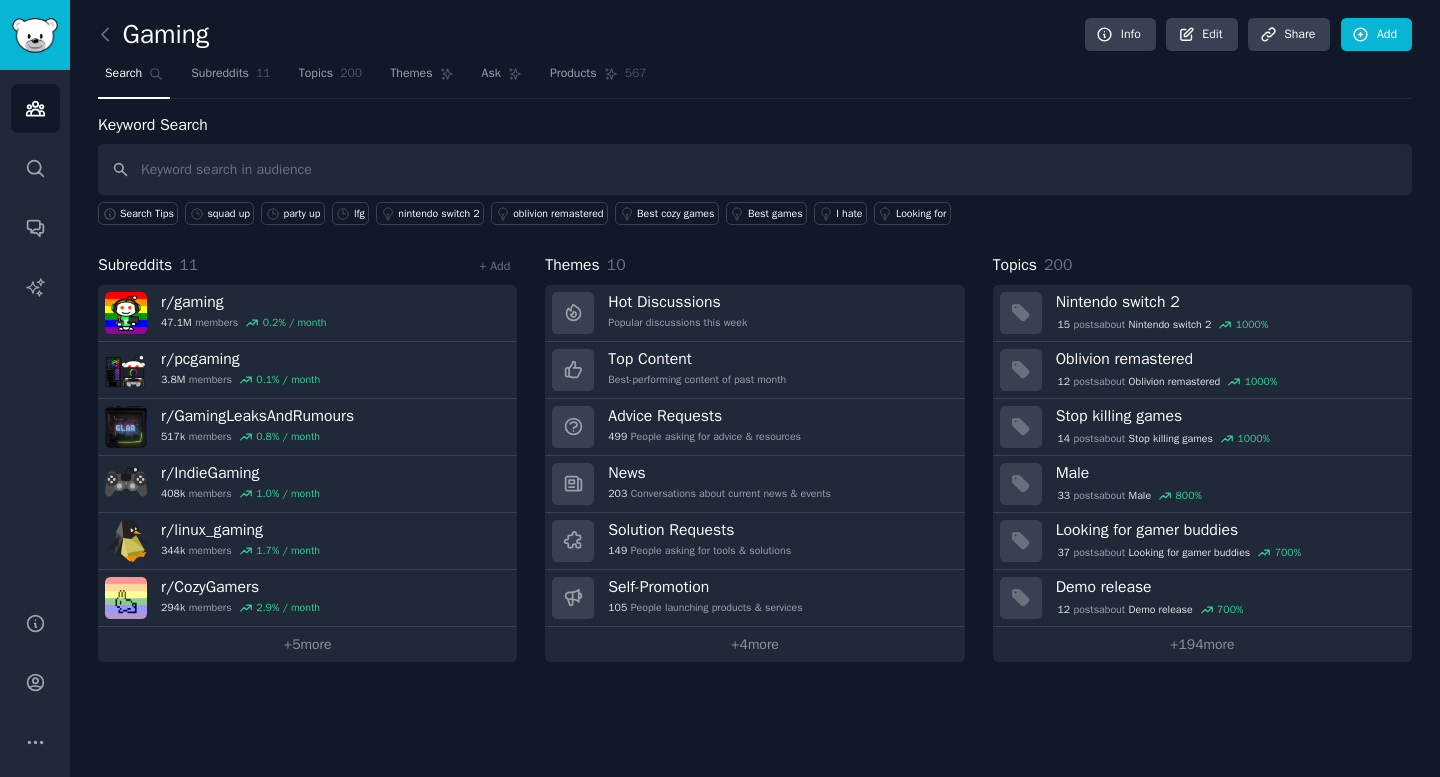 click on "Keyword Search Search Tips squad up party up lfg nintendo switch 2 oblivion remastered Best cozy games Best games I hate Looking for" at bounding box center (755, 169) 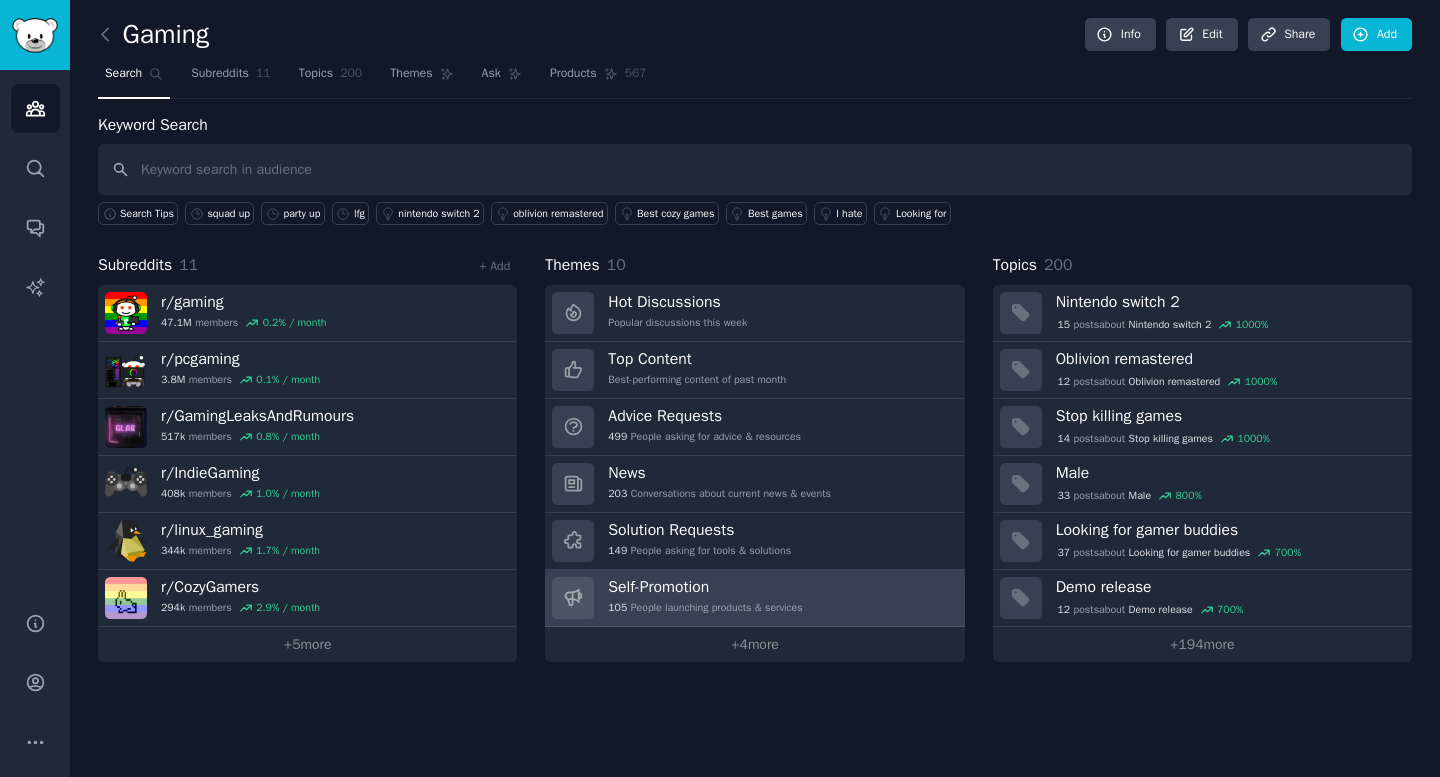 click on "Self-Promotion" at bounding box center (705, 587) 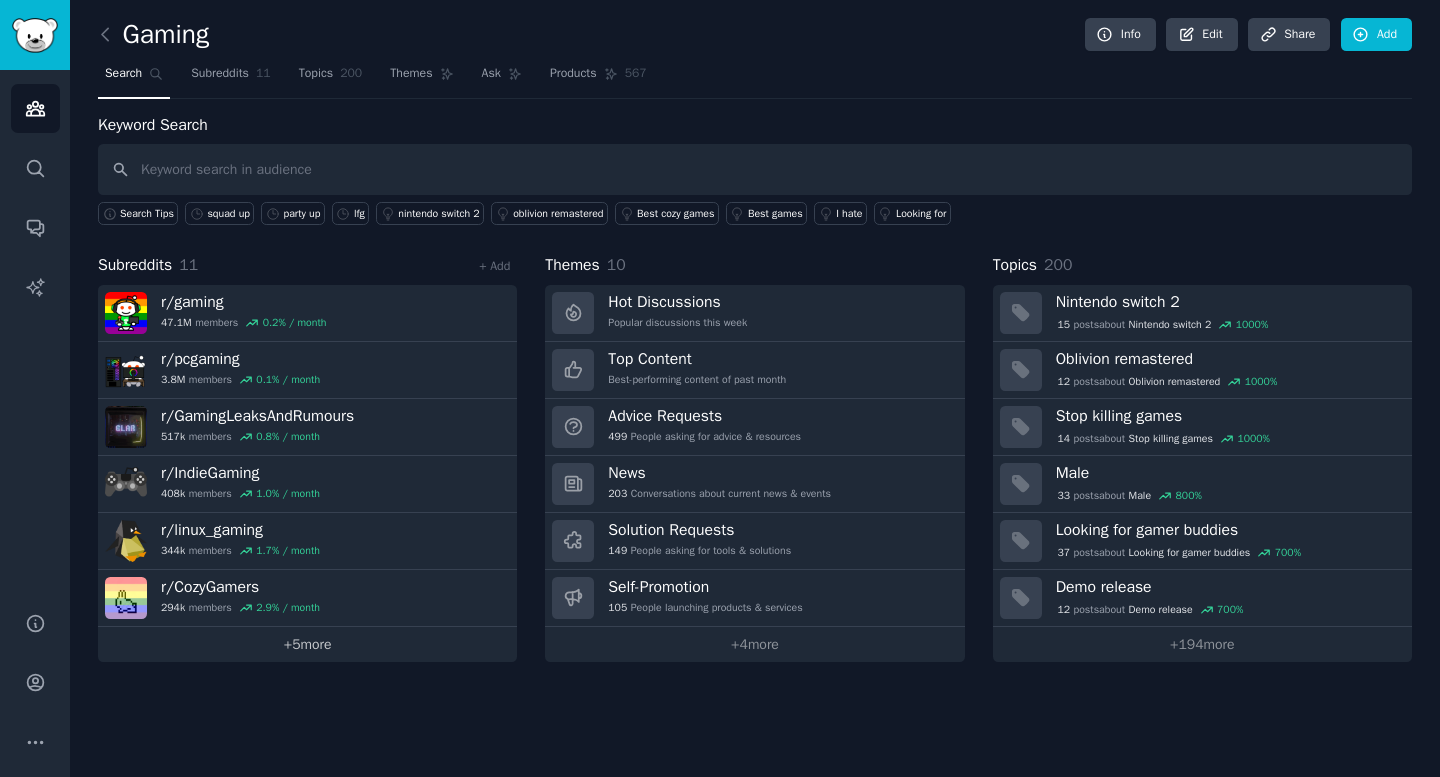 click on "+  5  more" at bounding box center [307, 644] 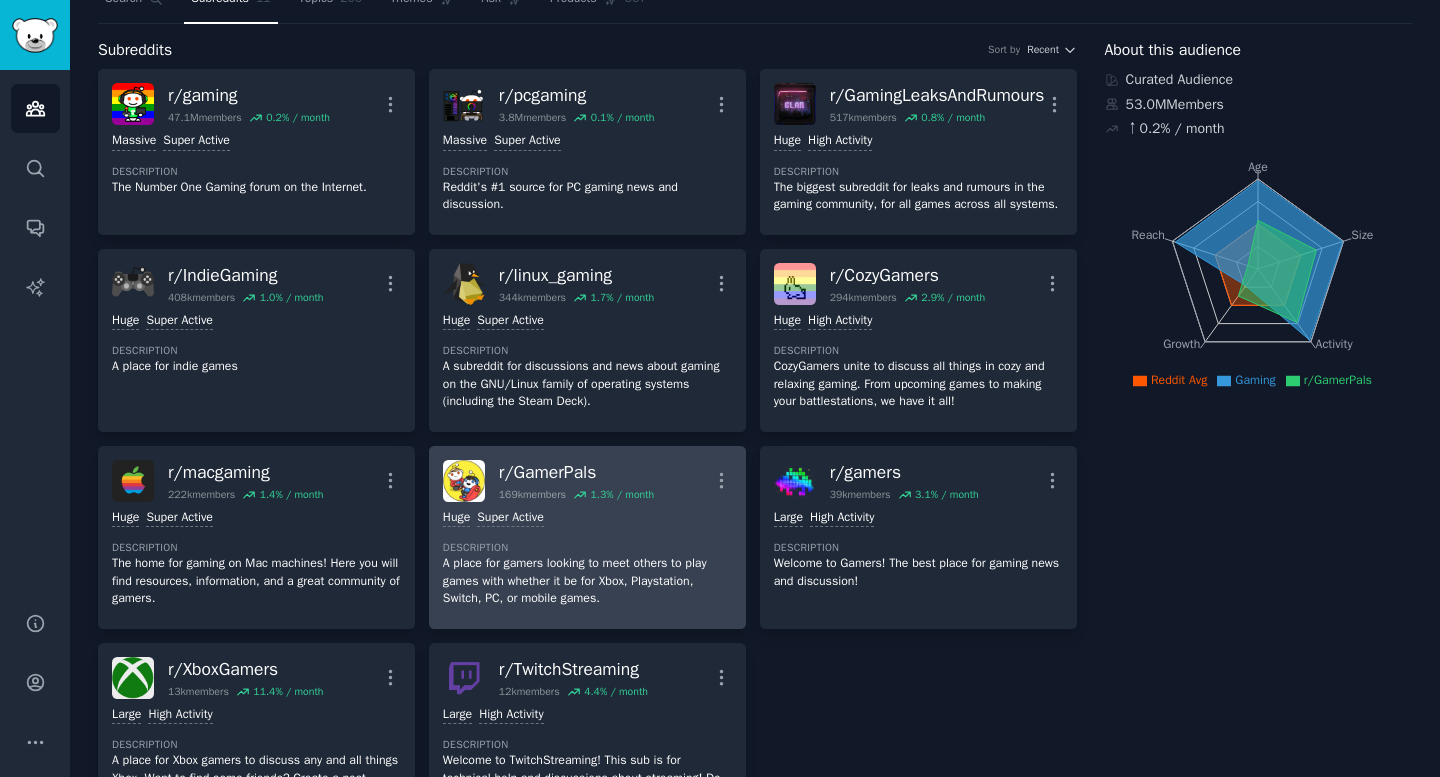 scroll, scrollTop: 0, scrollLeft: 0, axis: both 